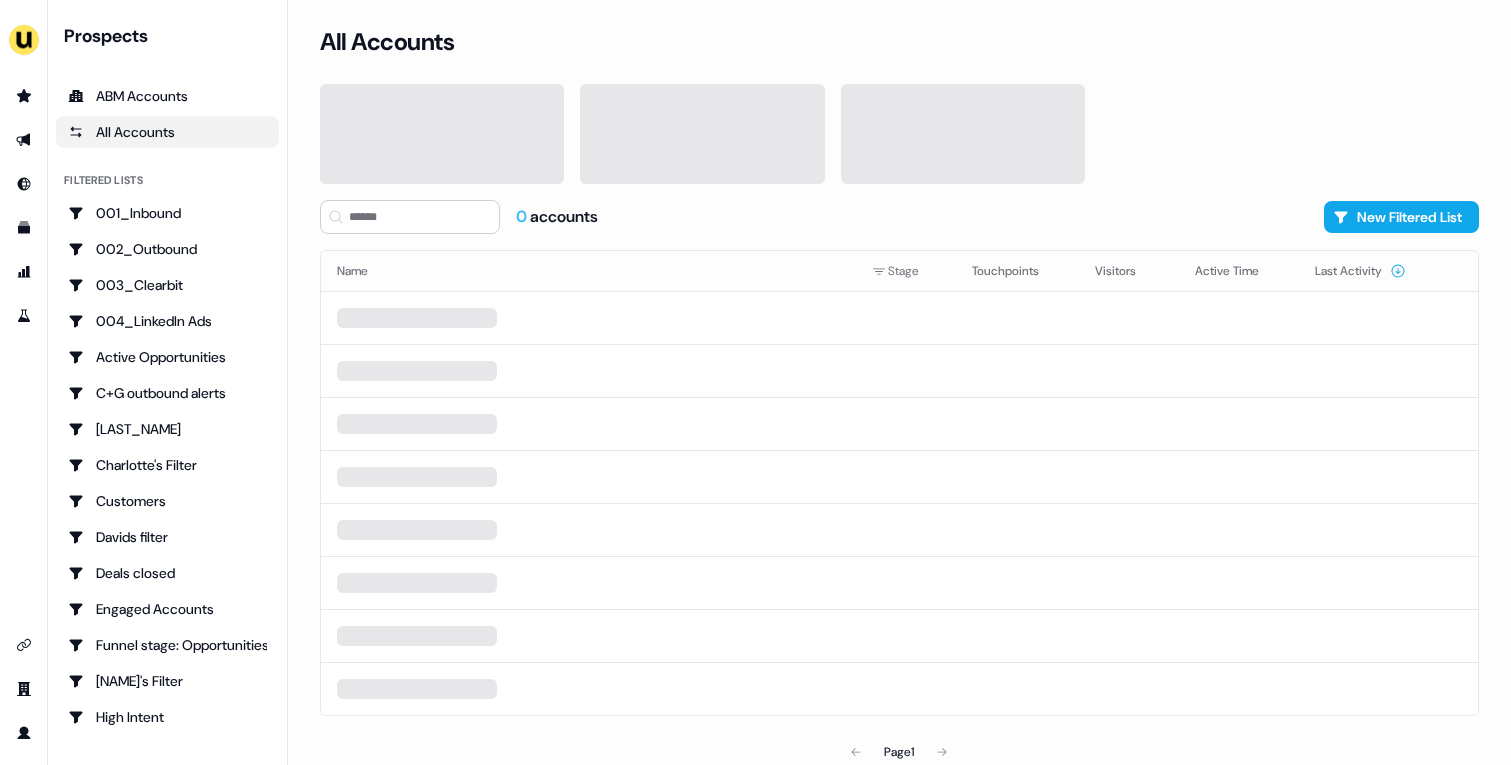 scroll, scrollTop: 0, scrollLeft: 0, axis: both 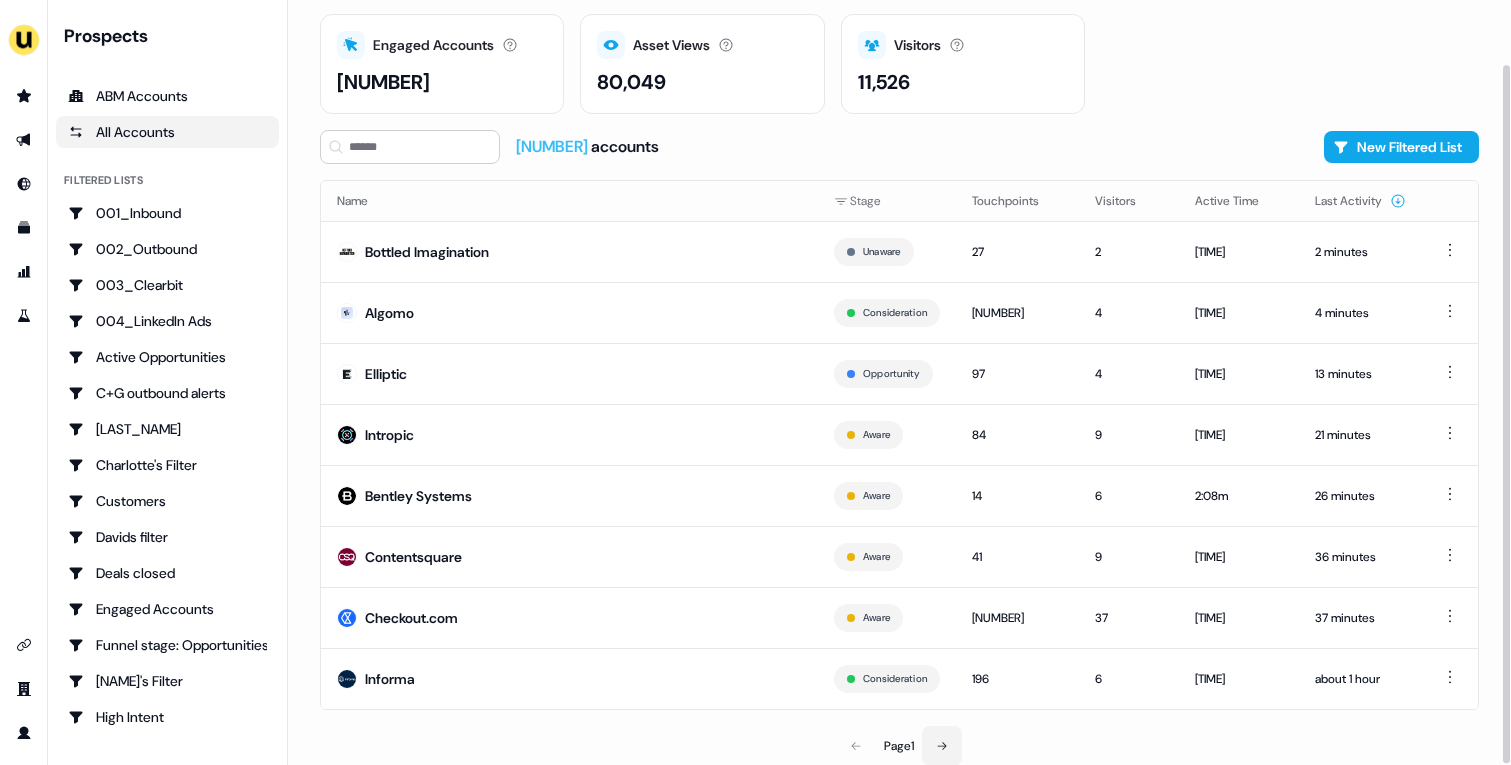 click at bounding box center [942, 746] 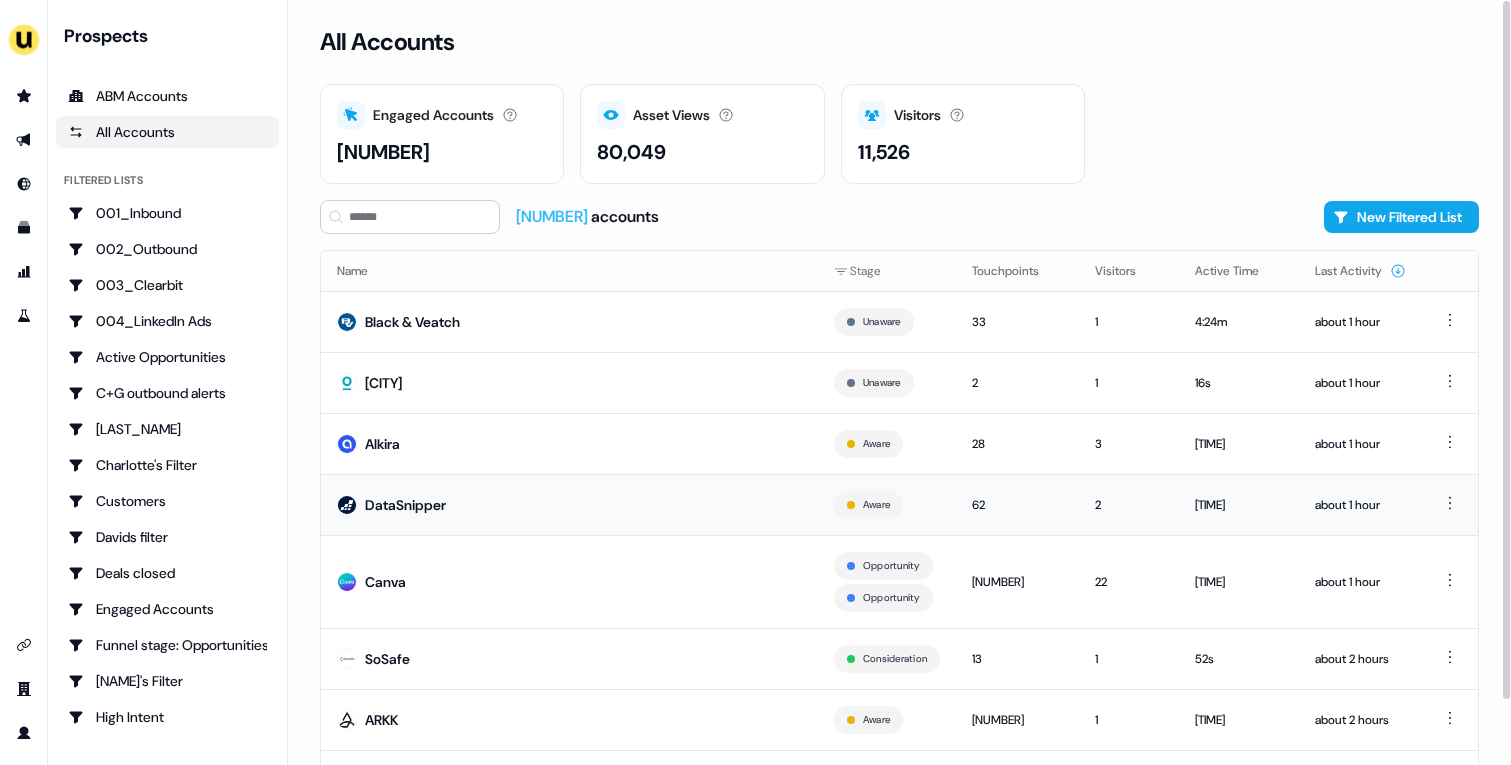 scroll, scrollTop: 102, scrollLeft: 0, axis: vertical 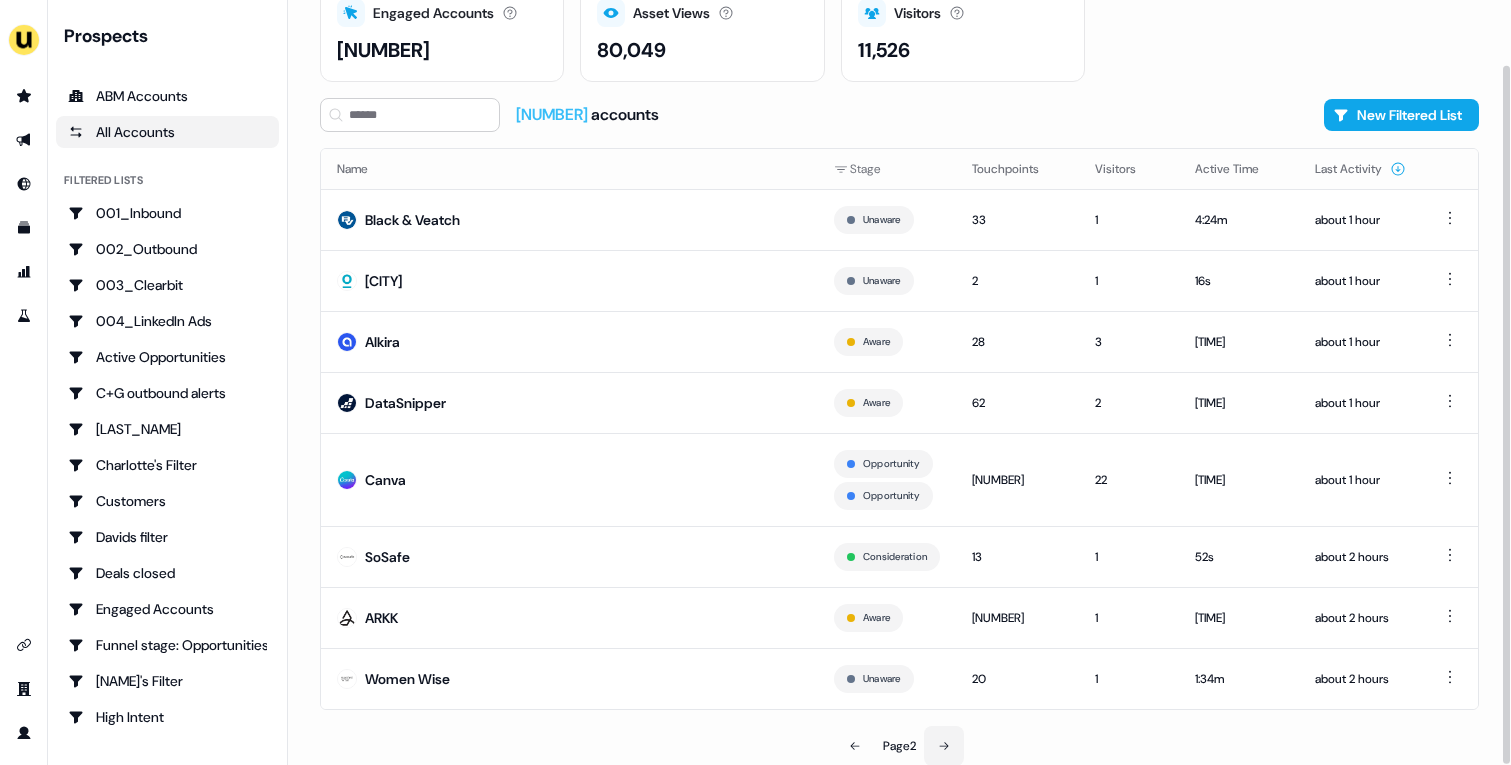 click at bounding box center [944, 746] 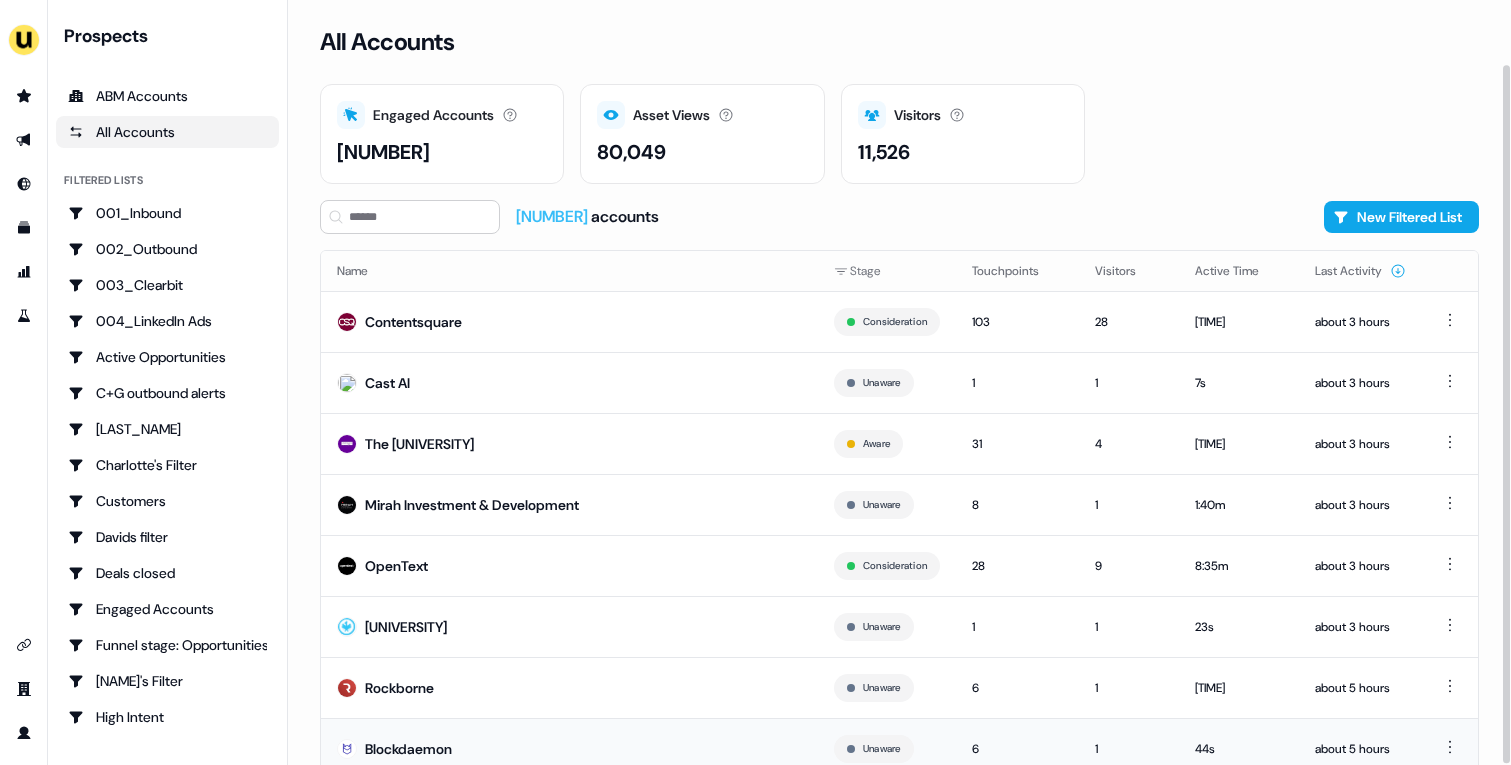 scroll, scrollTop: 70, scrollLeft: 0, axis: vertical 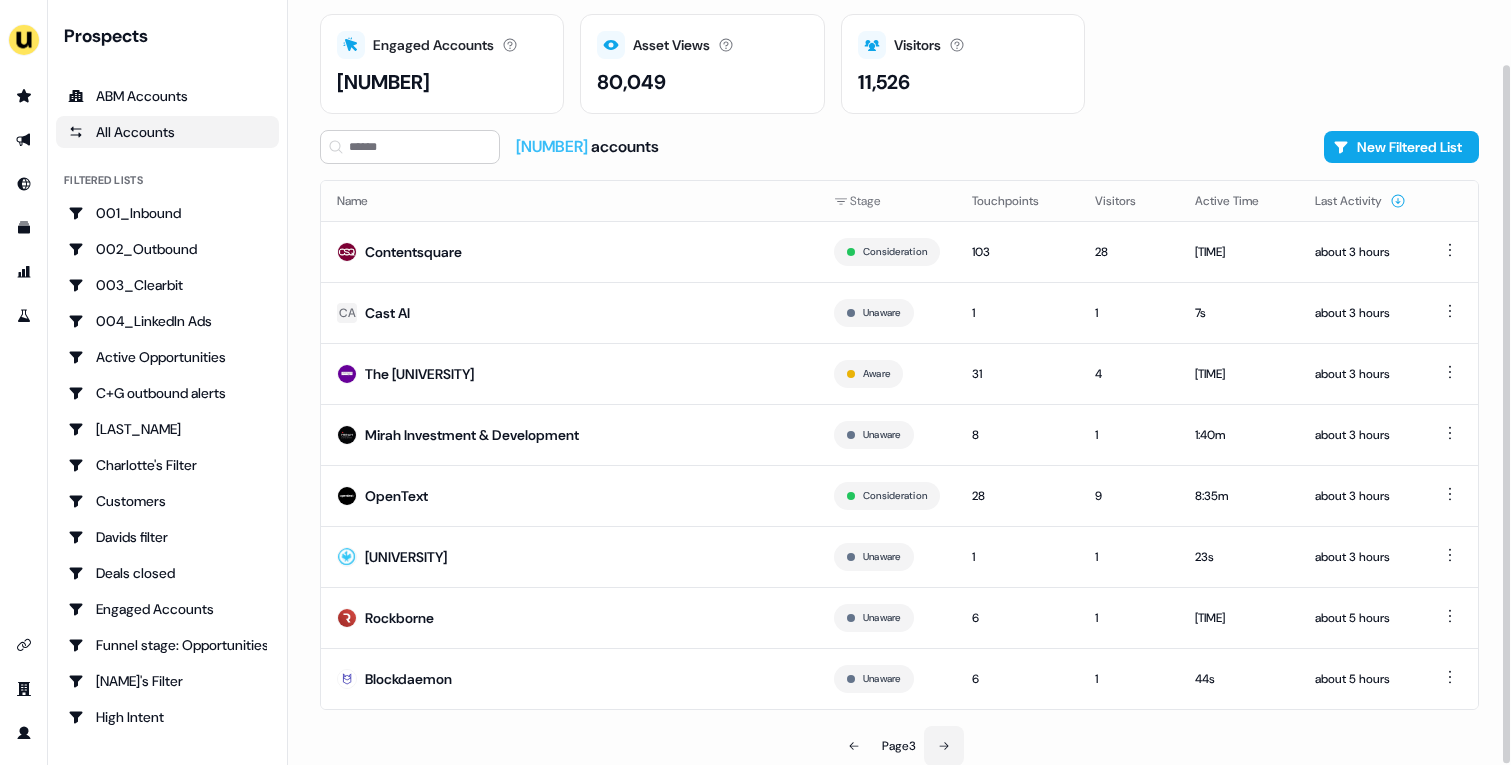 click at bounding box center [944, 746] 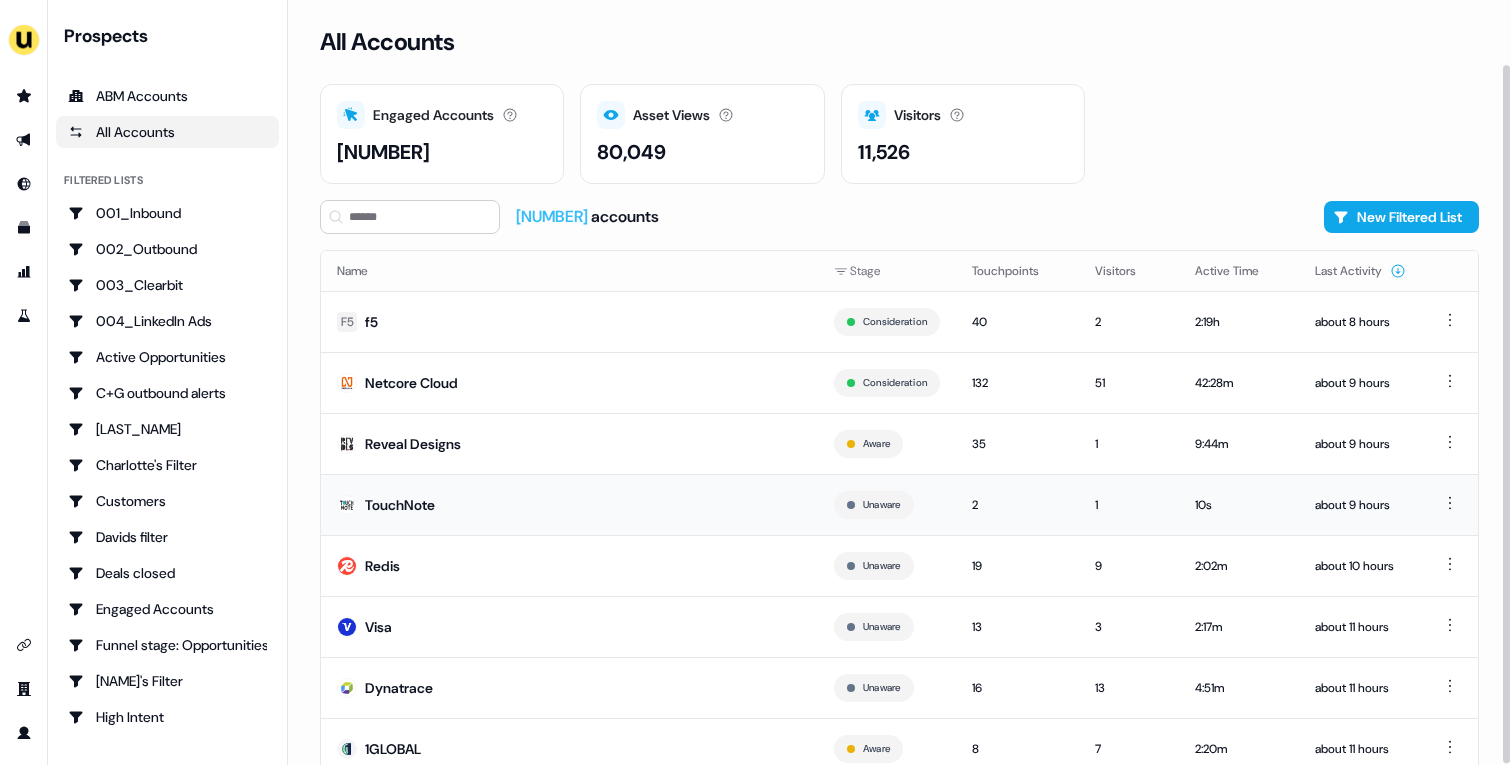 scroll, scrollTop: 70, scrollLeft: 0, axis: vertical 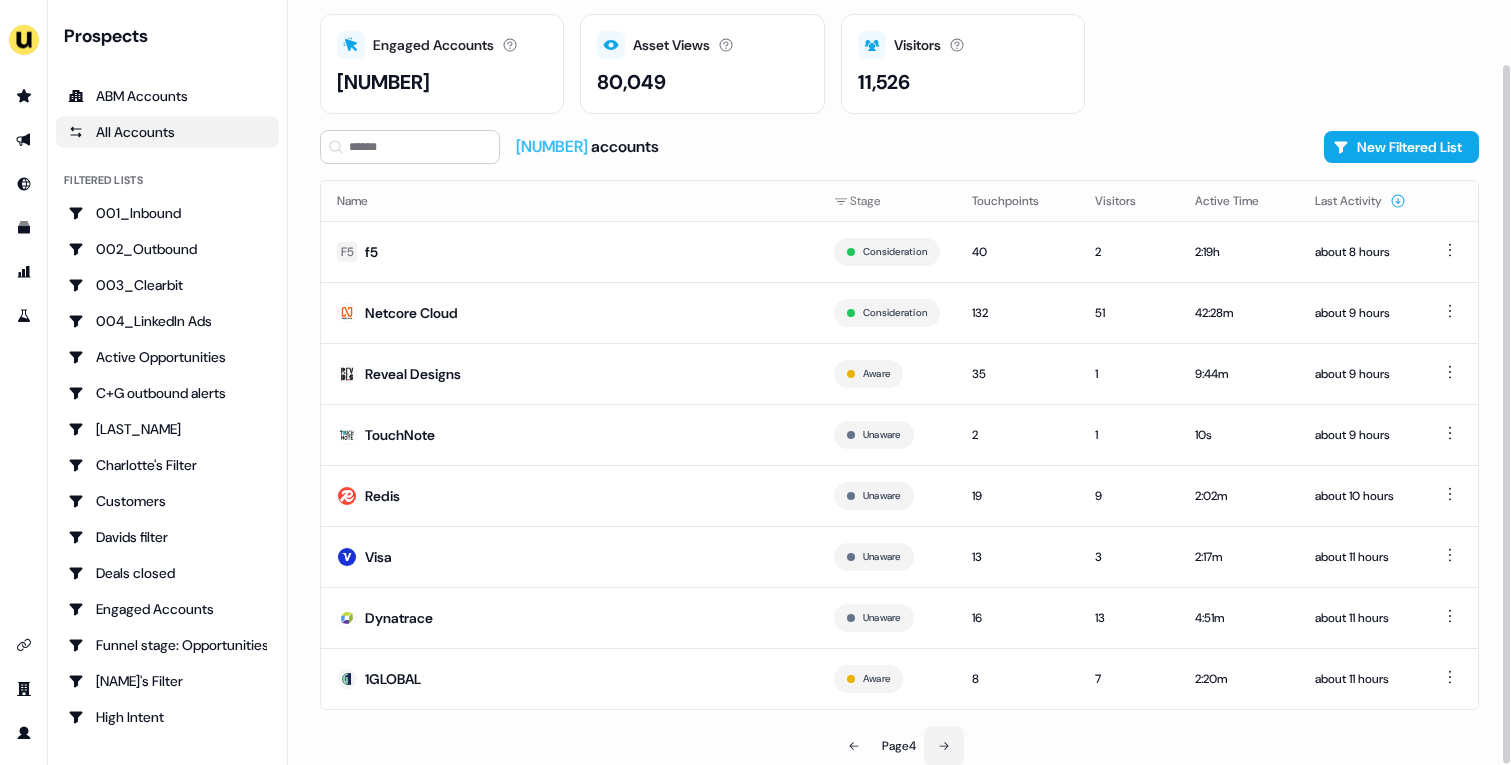 click at bounding box center [944, 746] 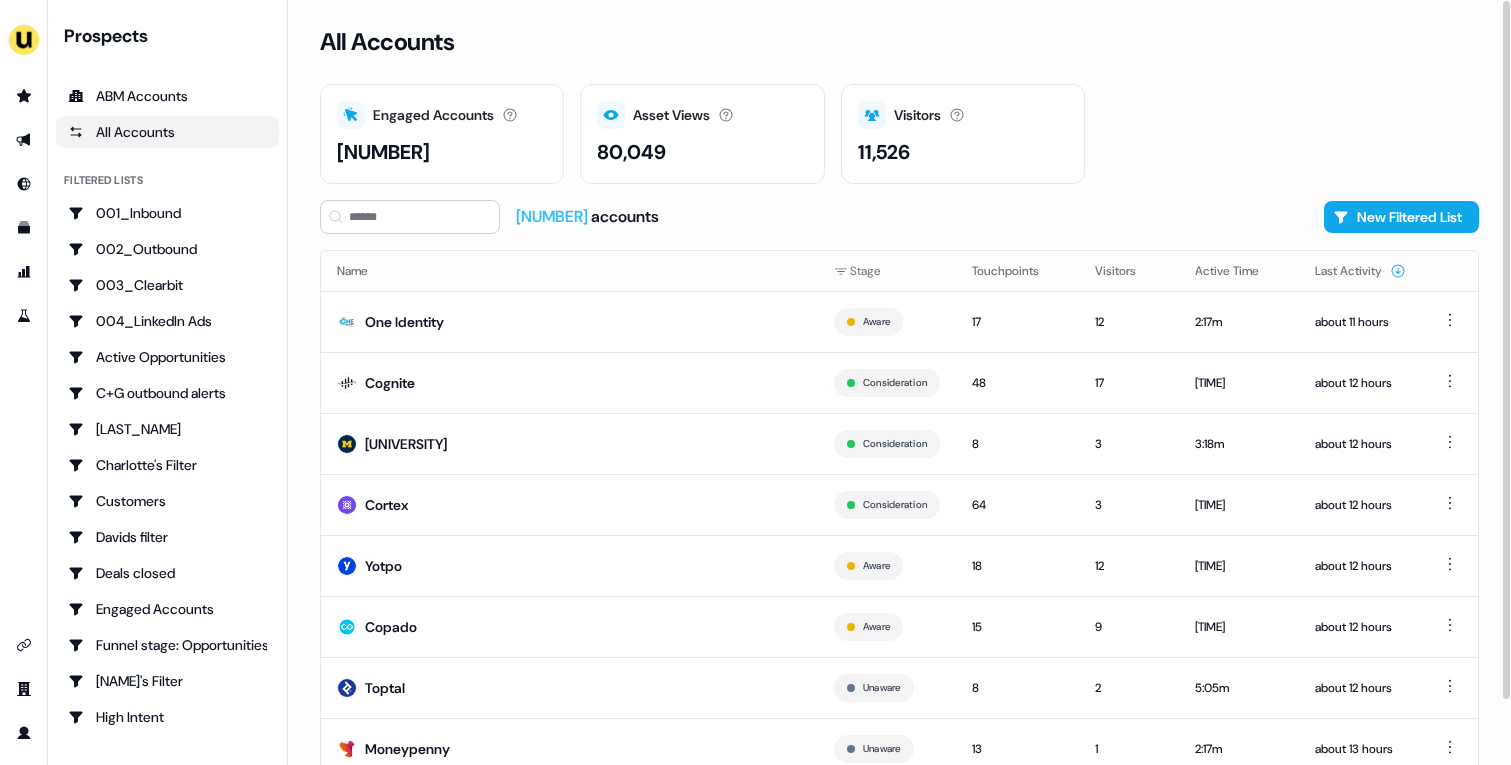 scroll, scrollTop: 70, scrollLeft: 0, axis: vertical 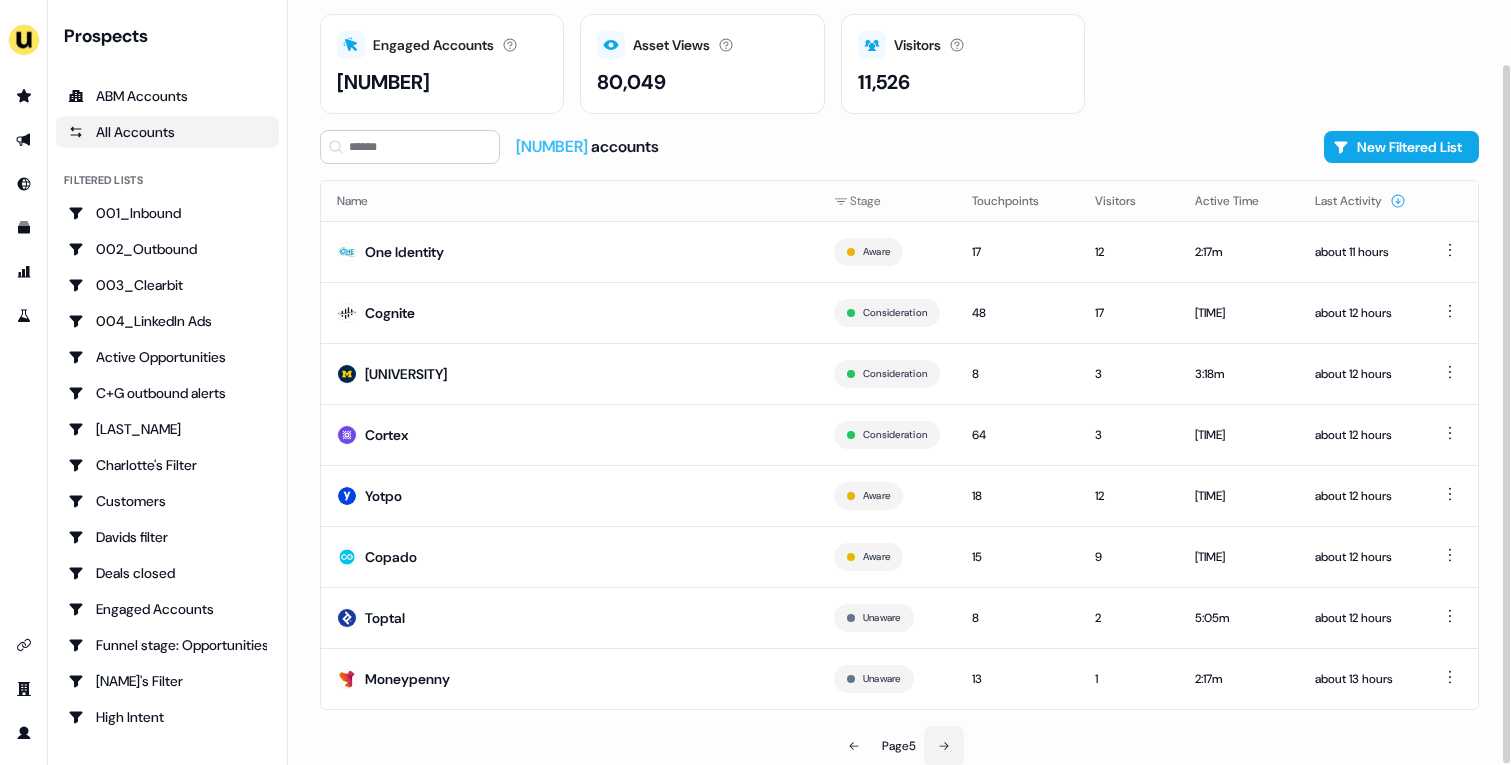 click at bounding box center (944, 746) 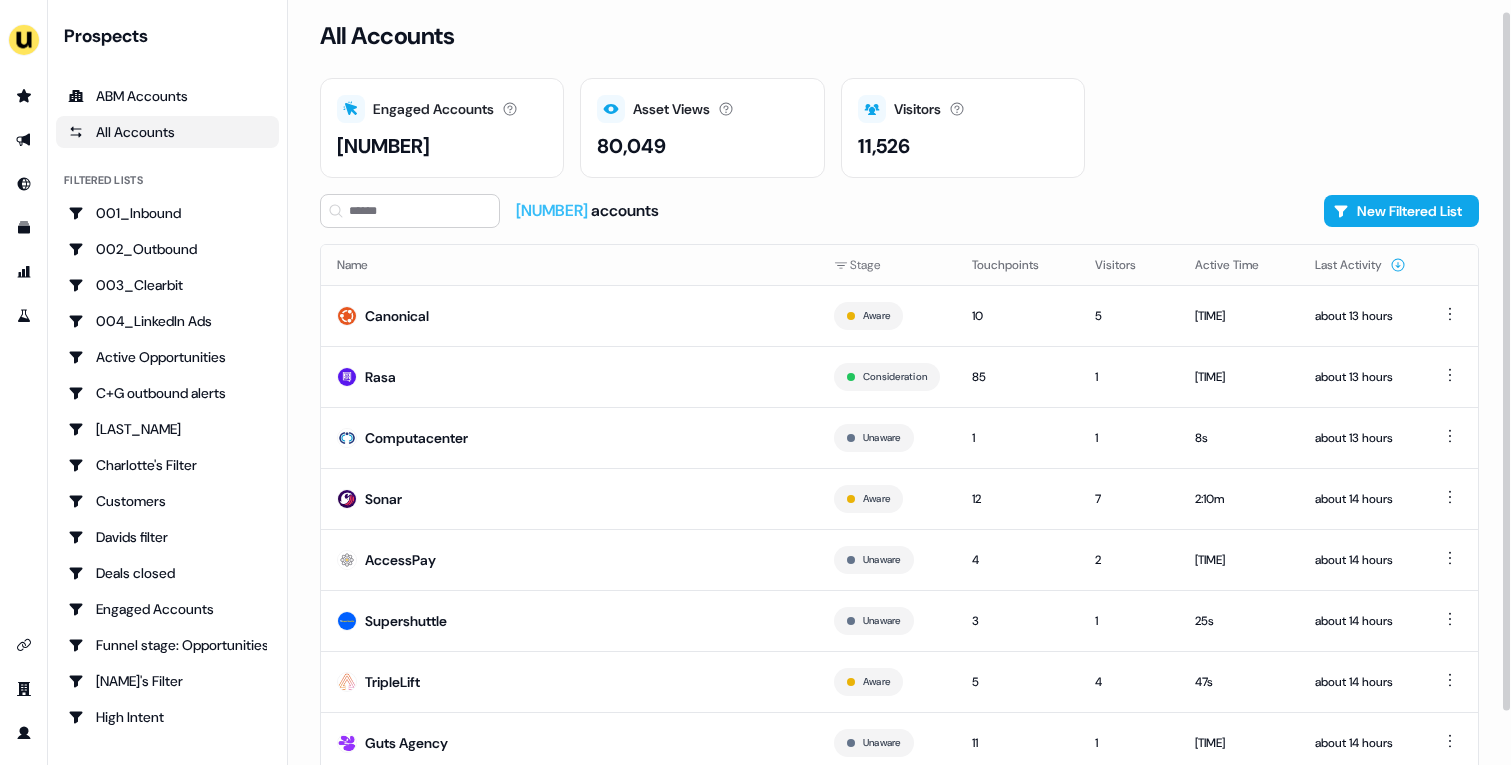 scroll, scrollTop: 70, scrollLeft: 0, axis: vertical 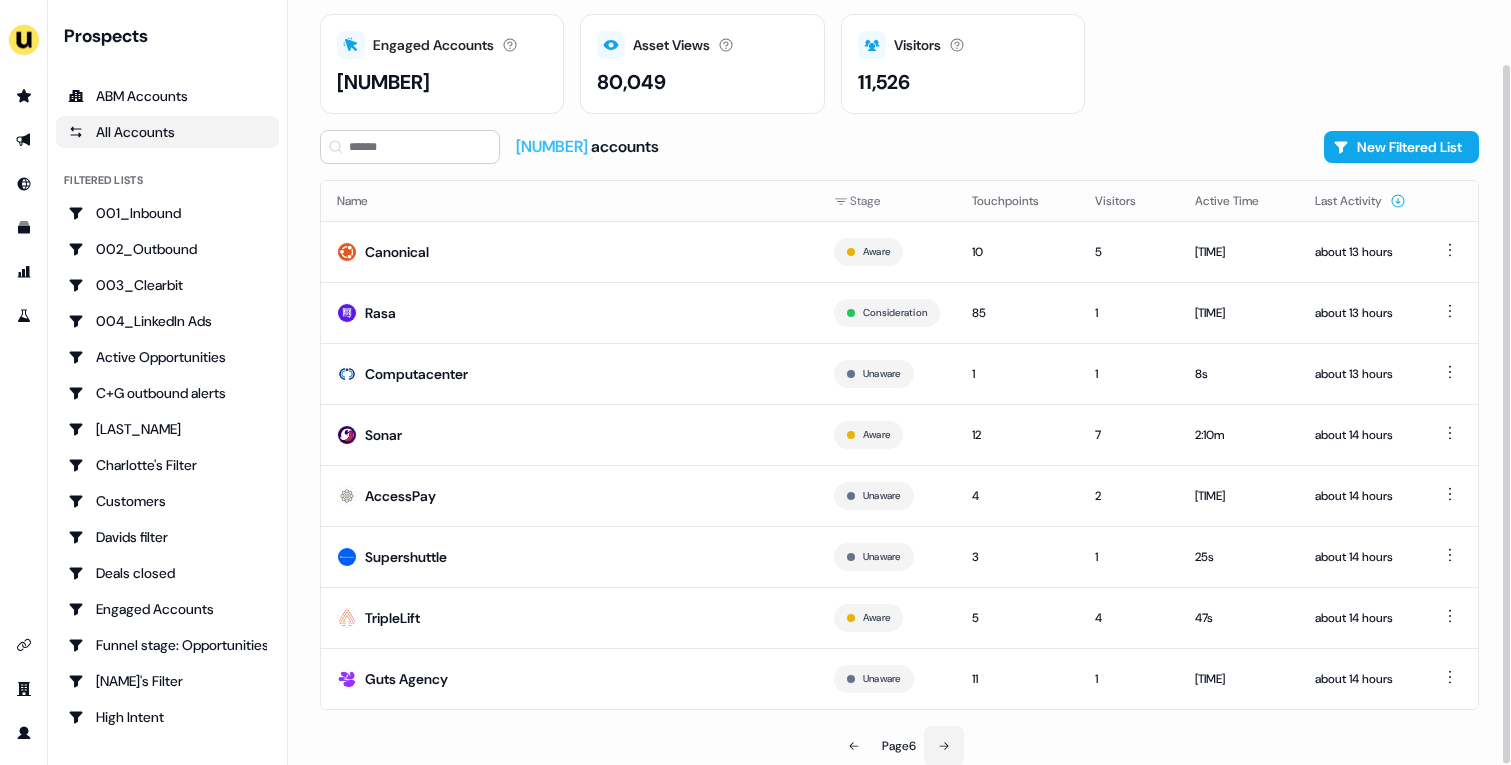 click at bounding box center (944, 746) 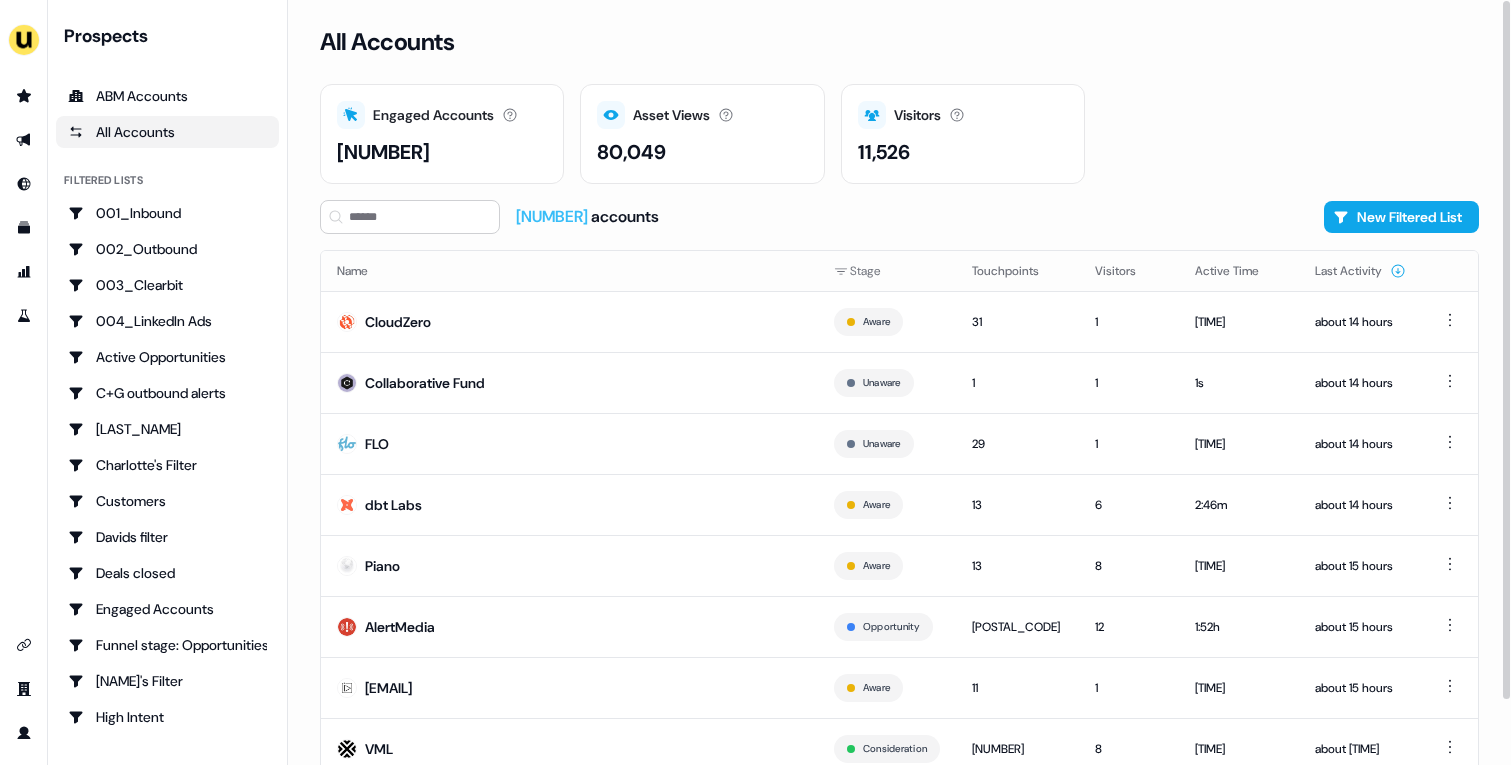 scroll, scrollTop: 70, scrollLeft: 0, axis: vertical 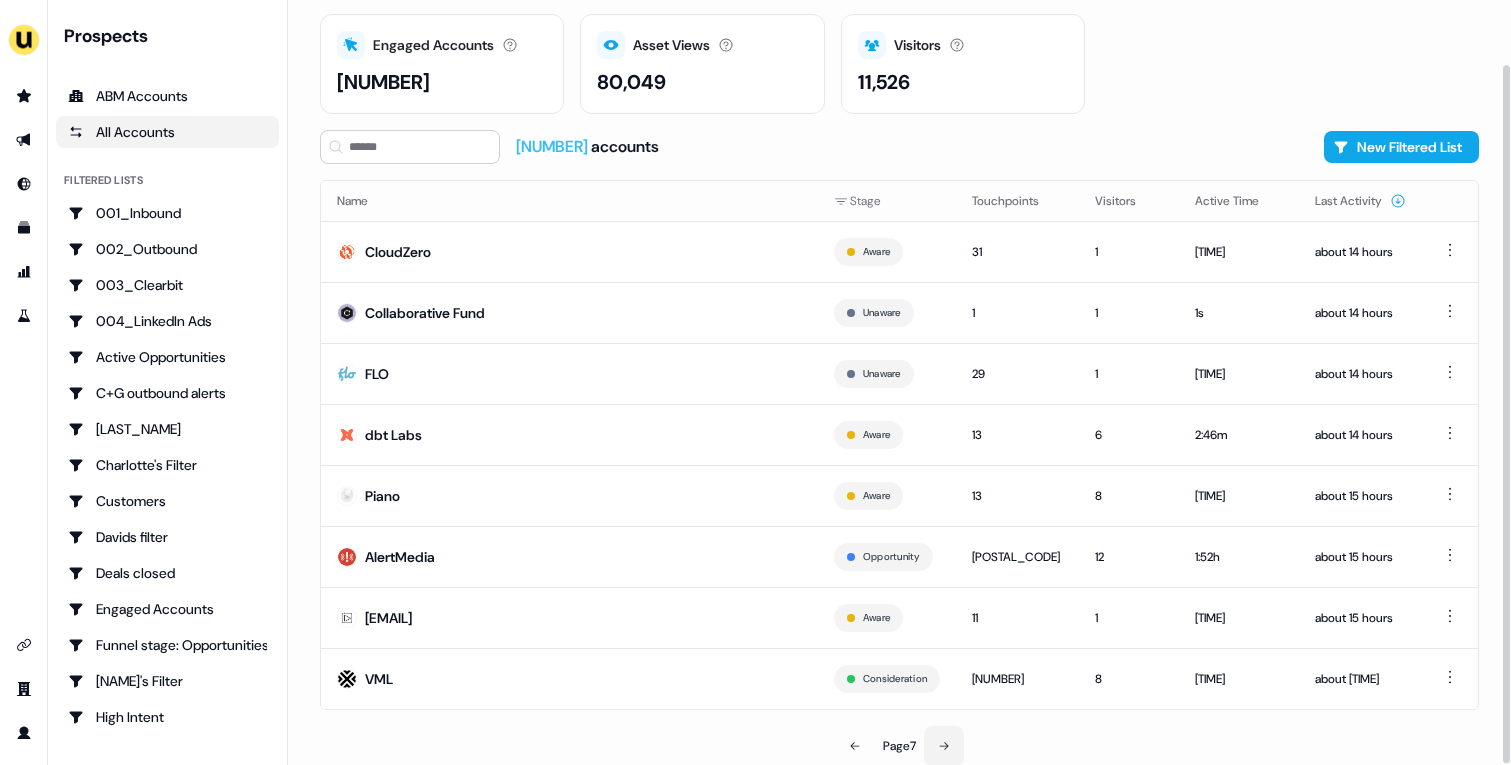 click at bounding box center (944, 746) 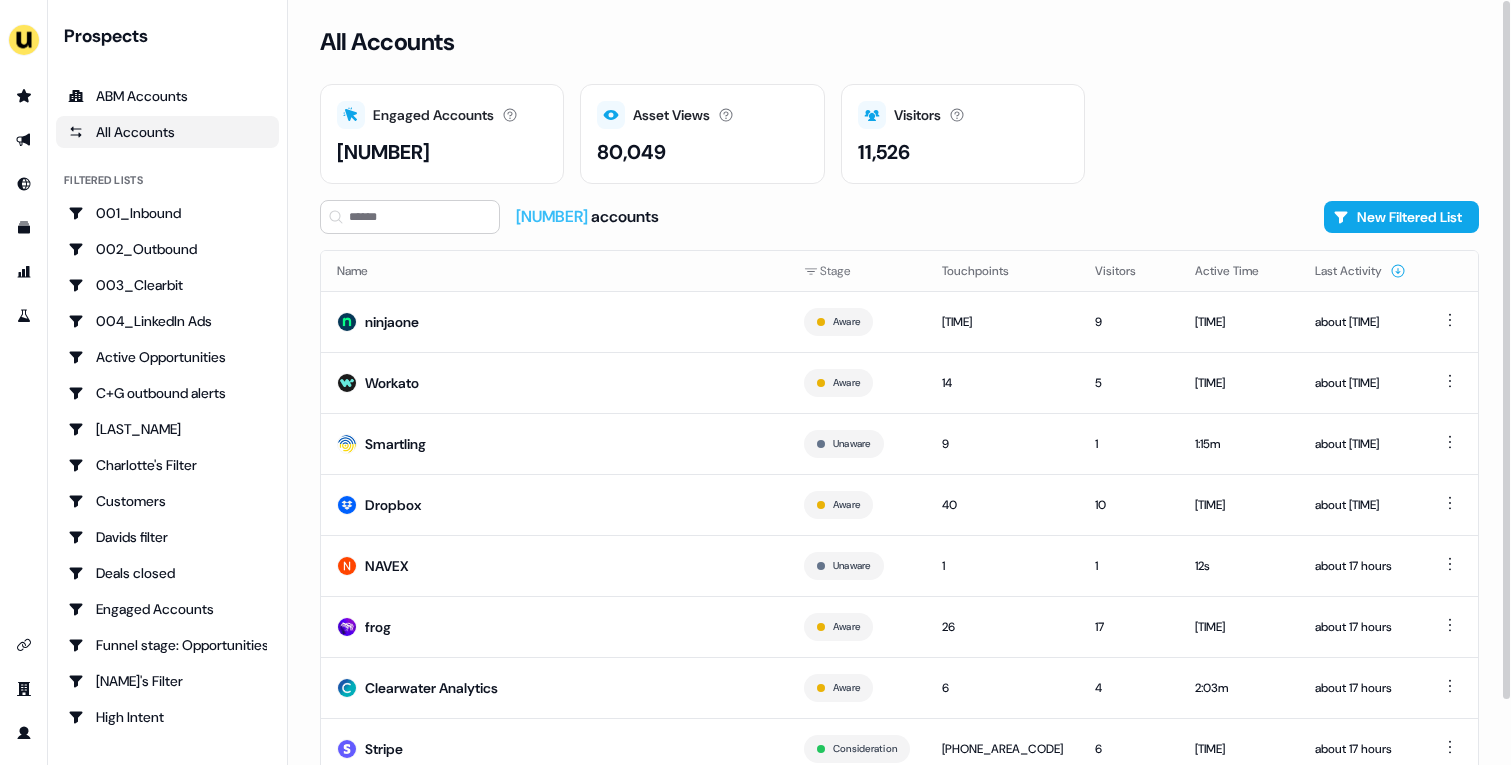 scroll, scrollTop: 70, scrollLeft: 0, axis: vertical 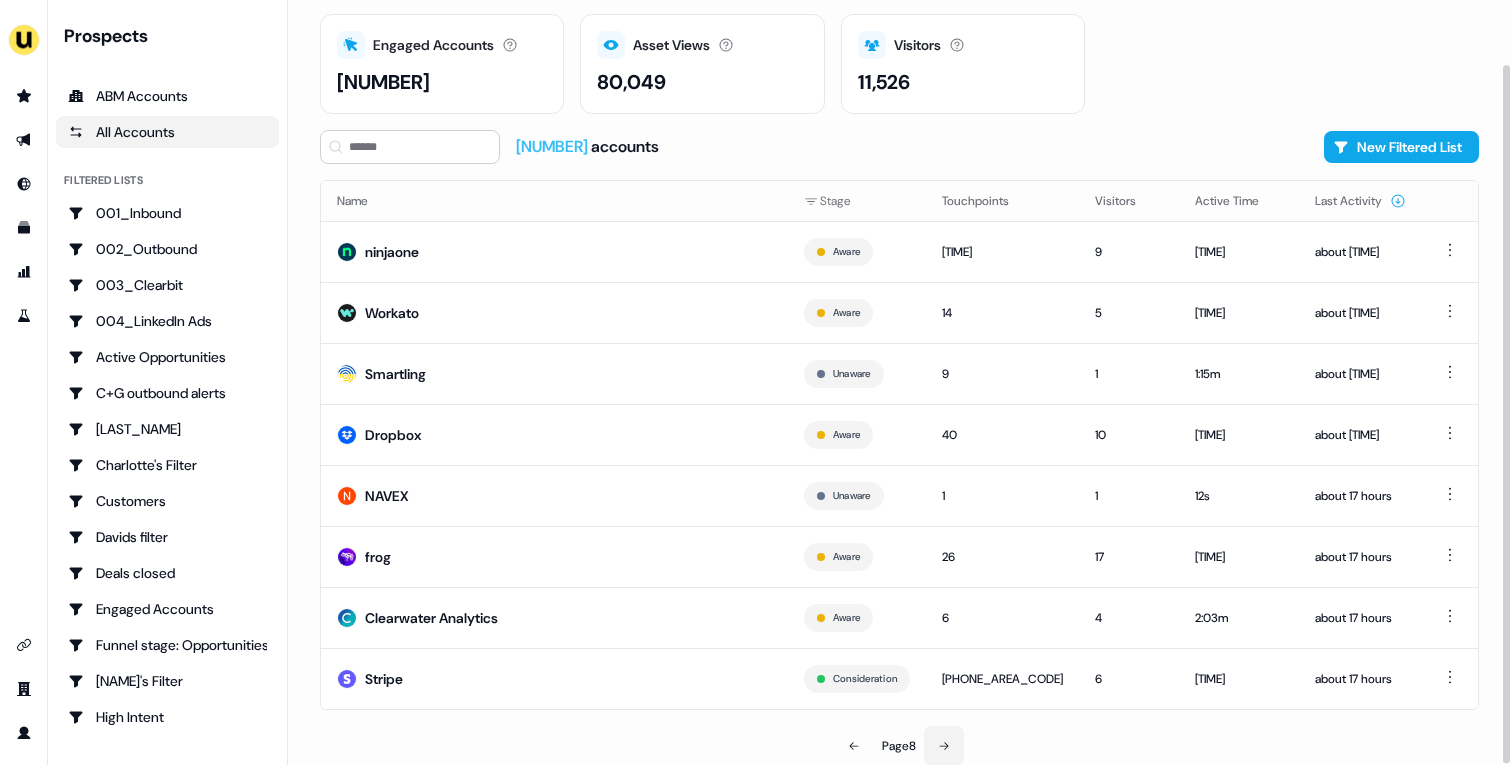 click at bounding box center [944, 746] 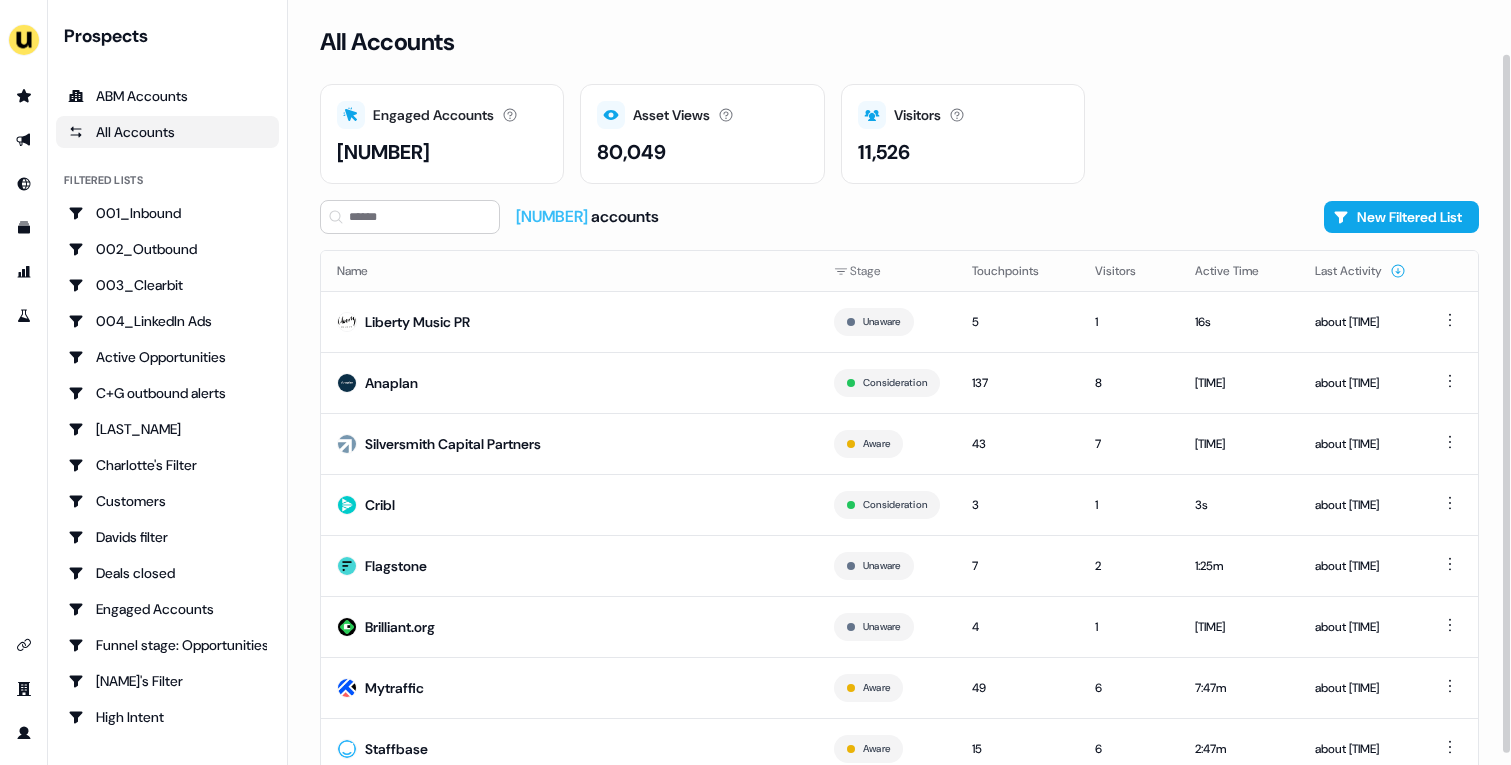 scroll, scrollTop: 70, scrollLeft: 0, axis: vertical 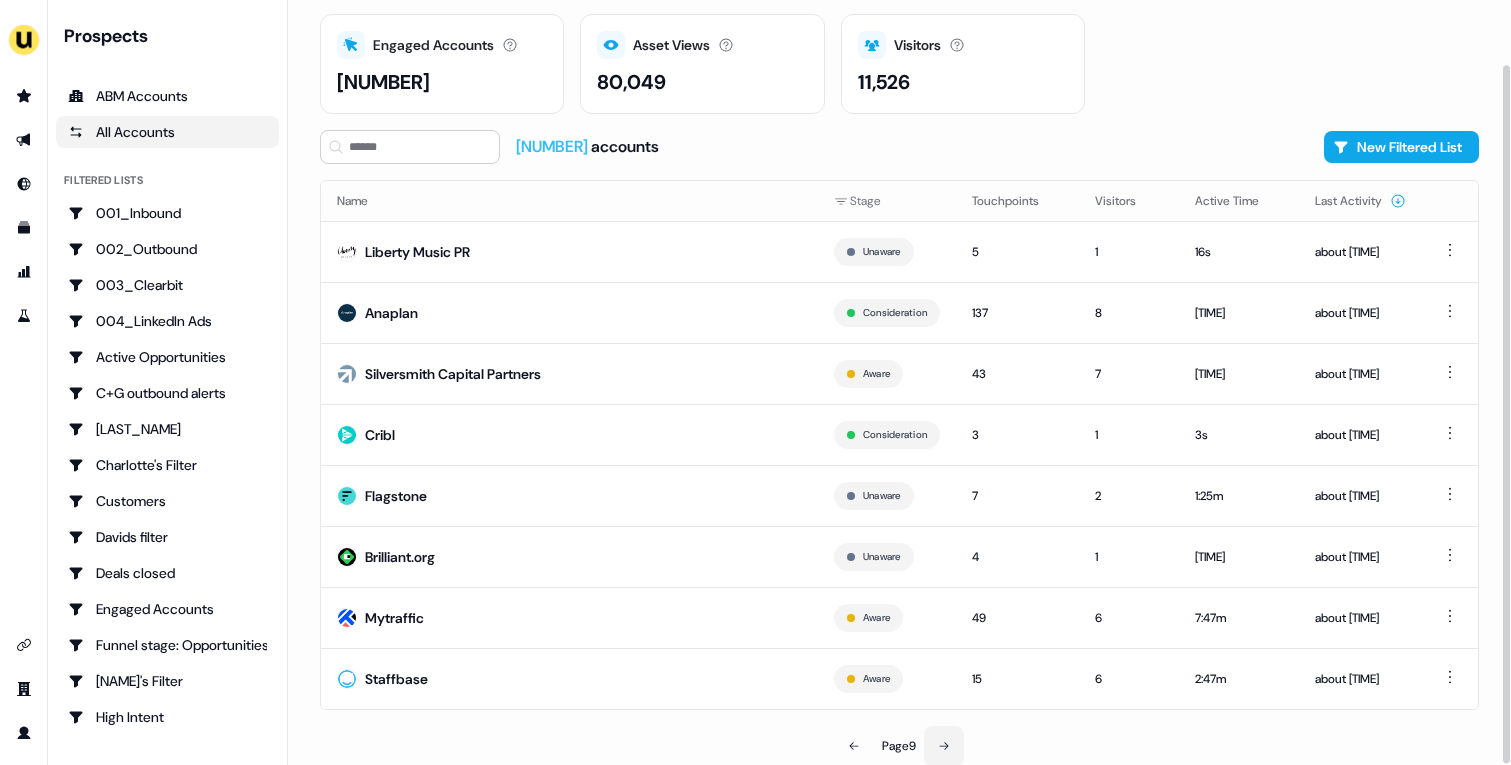 click at bounding box center [944, 746] 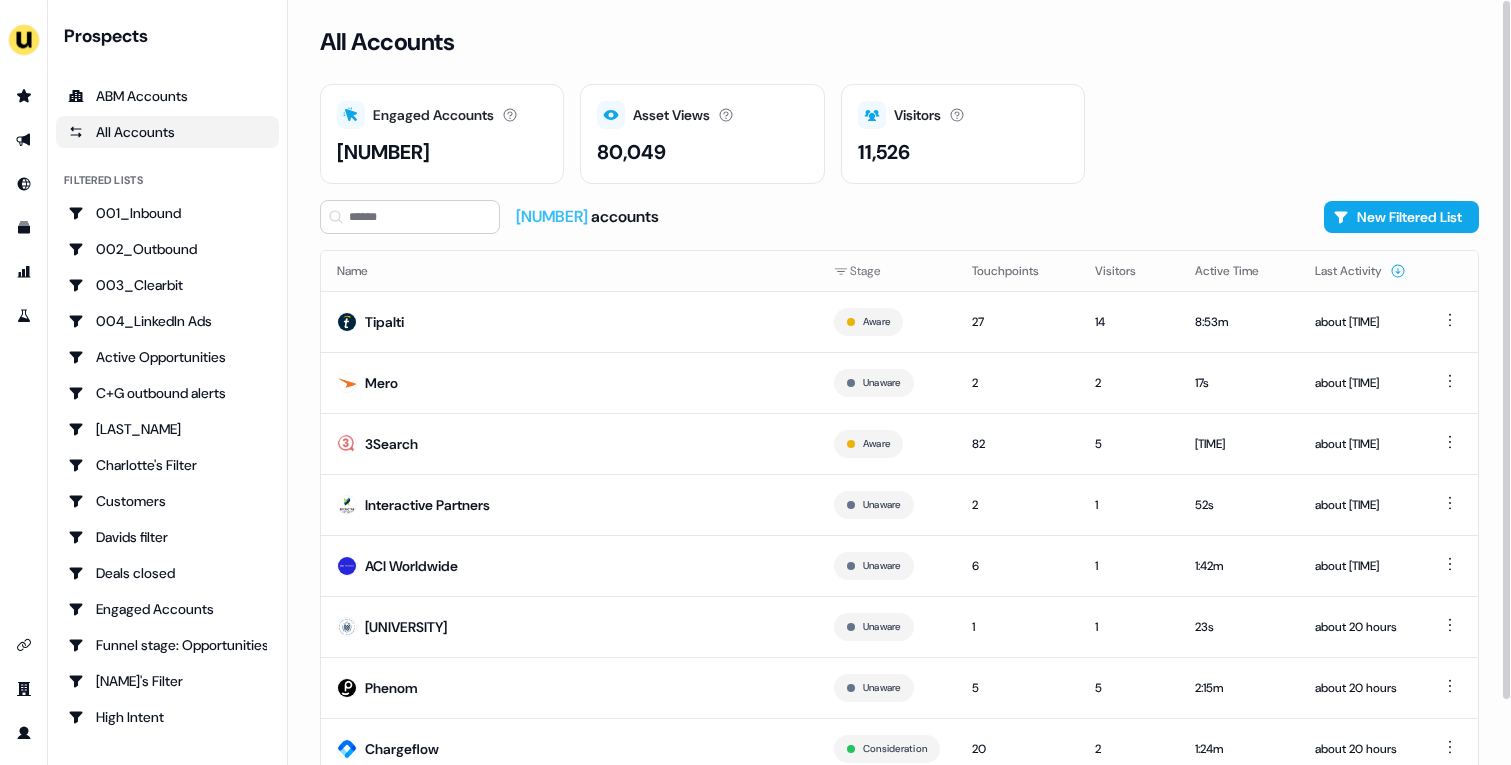scroll, scrollTop: 70, scrollLeft: 0, axis: vertical 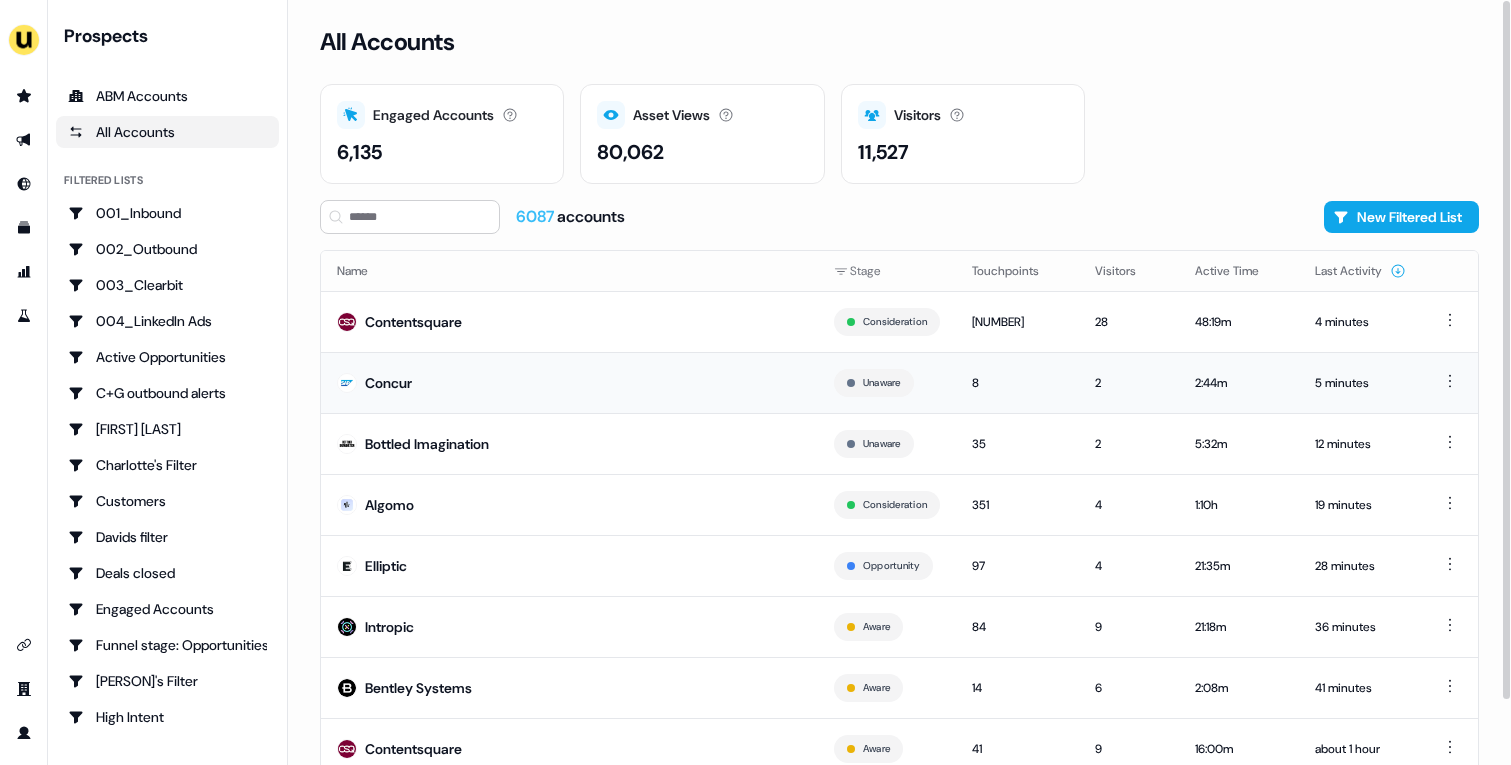click on "Concur" at bounding box center [569, 382] 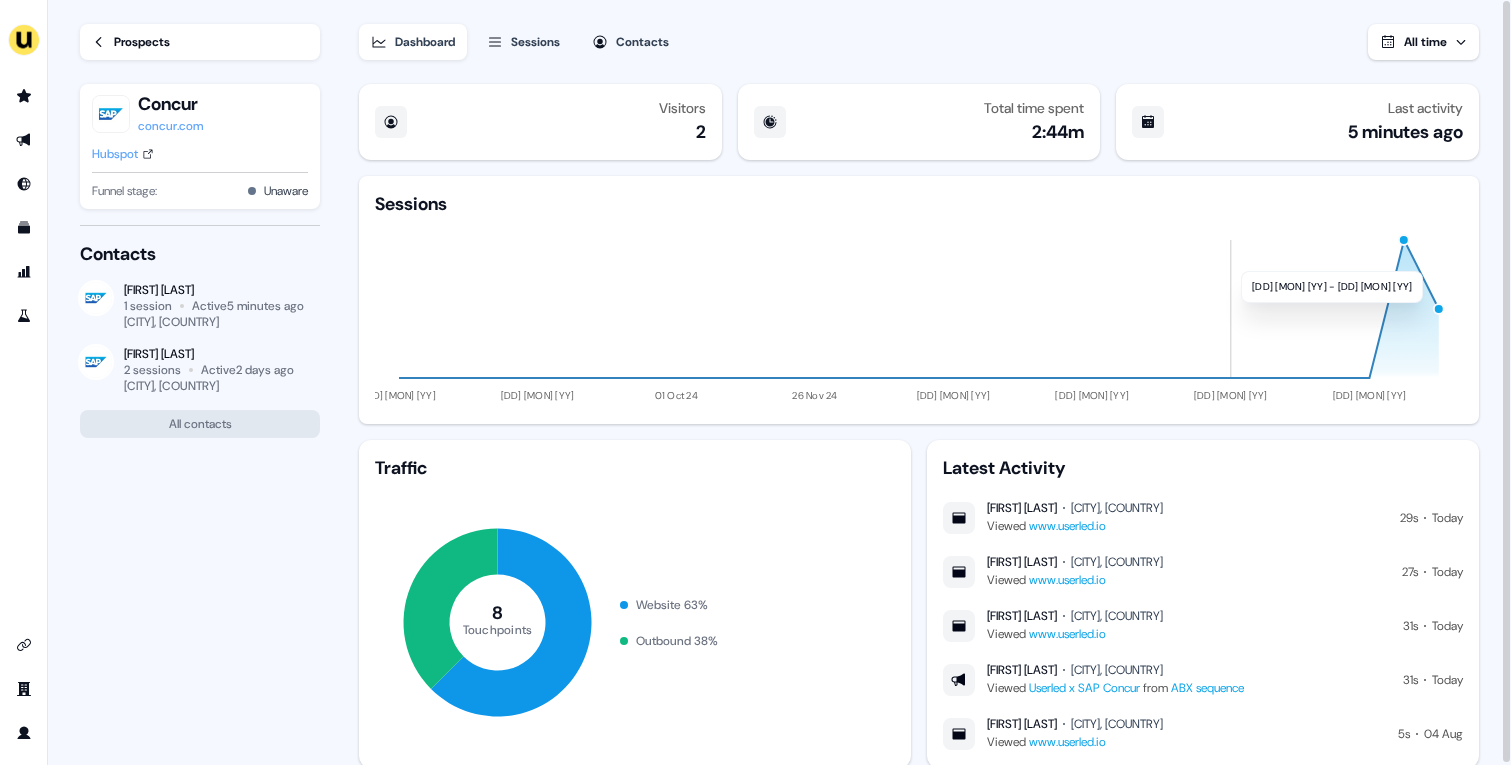 scroll, scrollTop: 57, scrollLeft: 0, axis: vertical 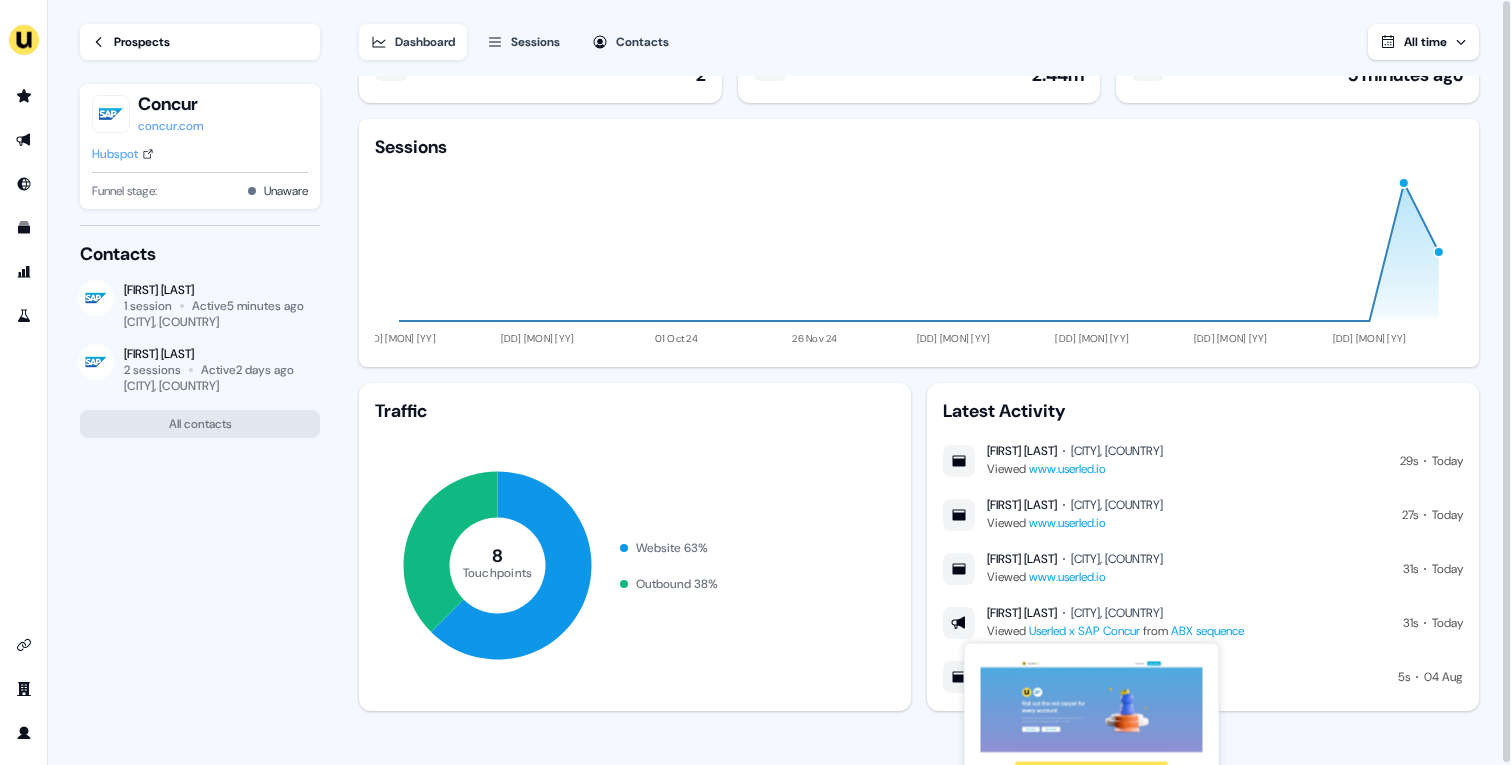 click on "Userled x SAP Concur" at bounding box center (1084, 631) 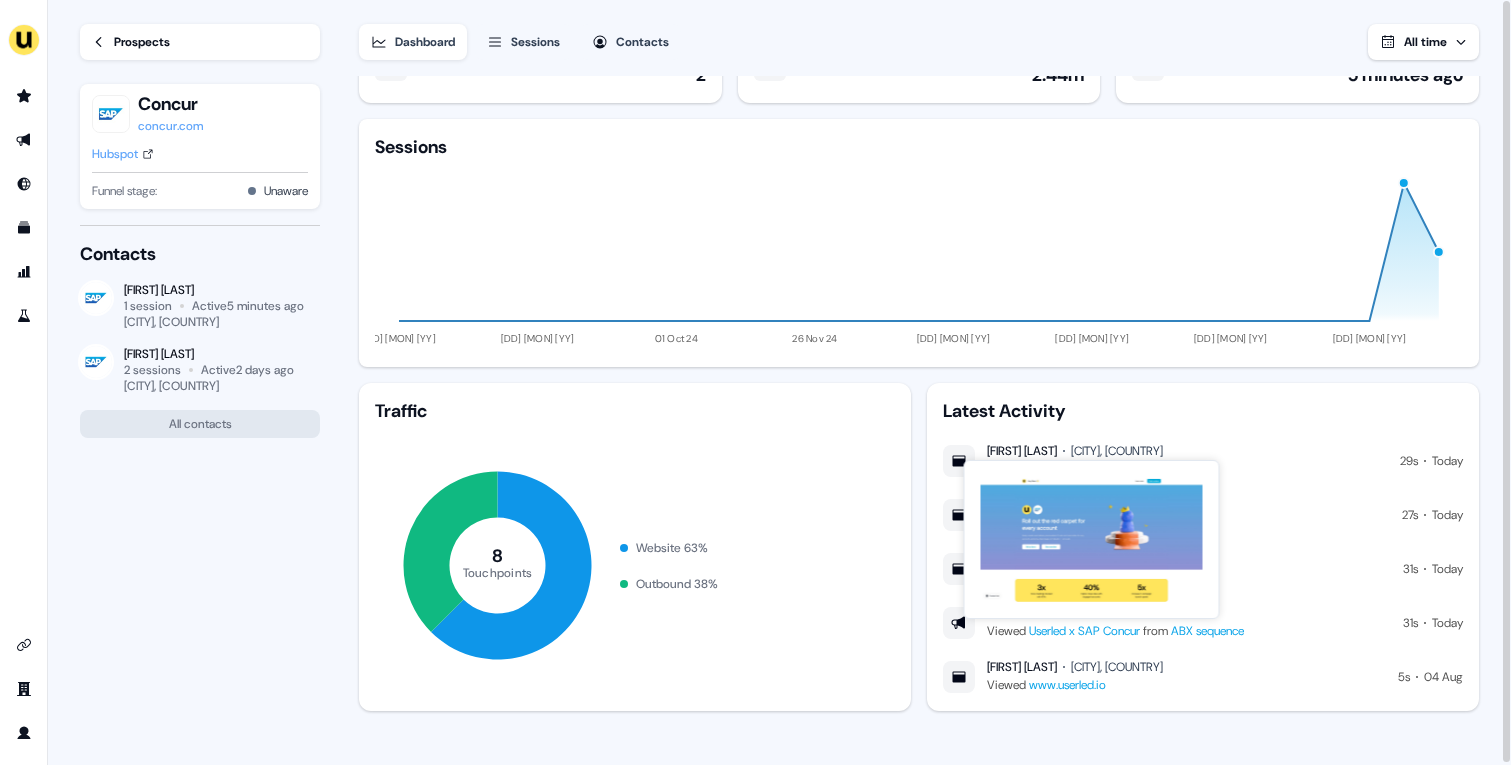 click on "Prospects" at bounding box center (200, 42) 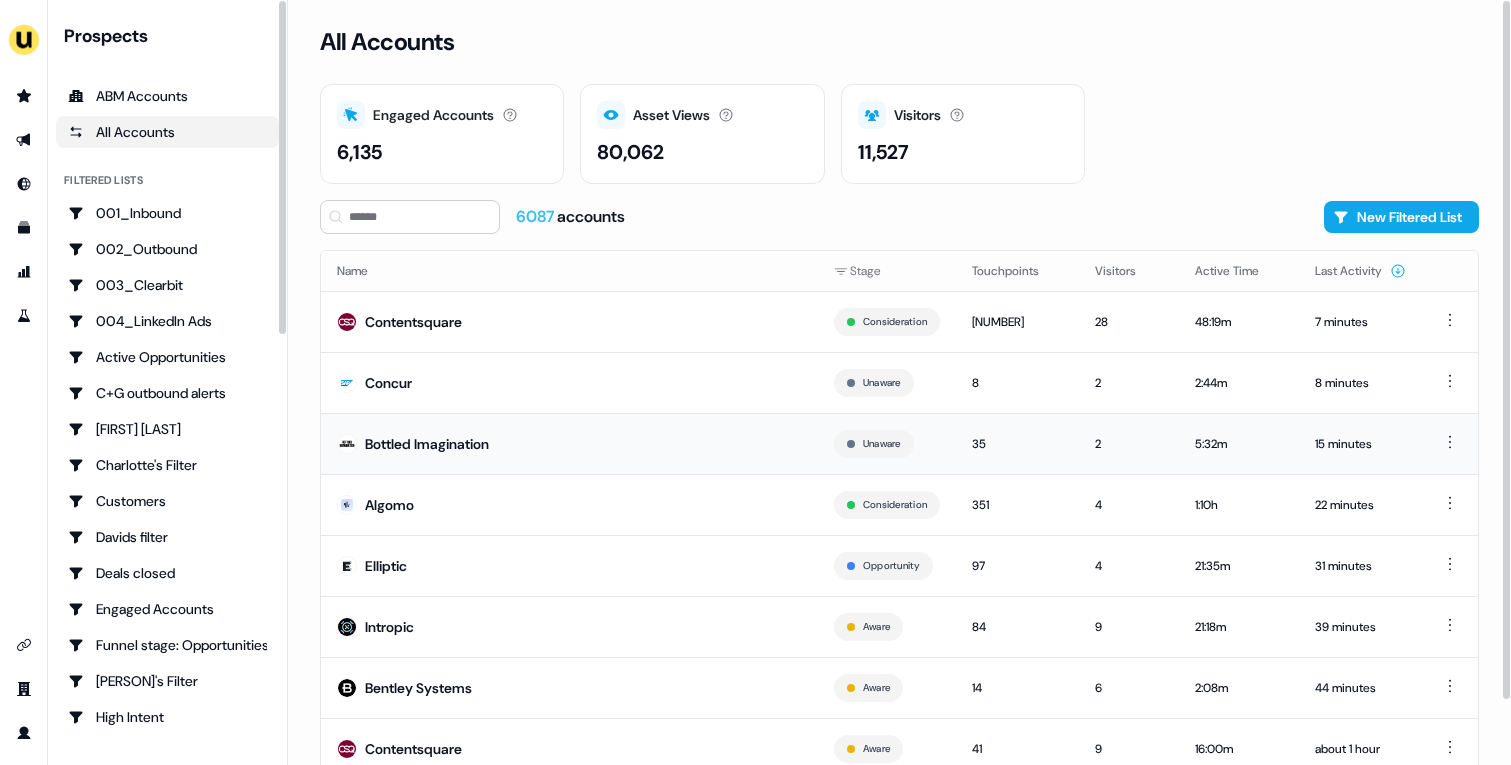 scroll, scrollTop: 70, scrollLeft: 0, axis: vertical 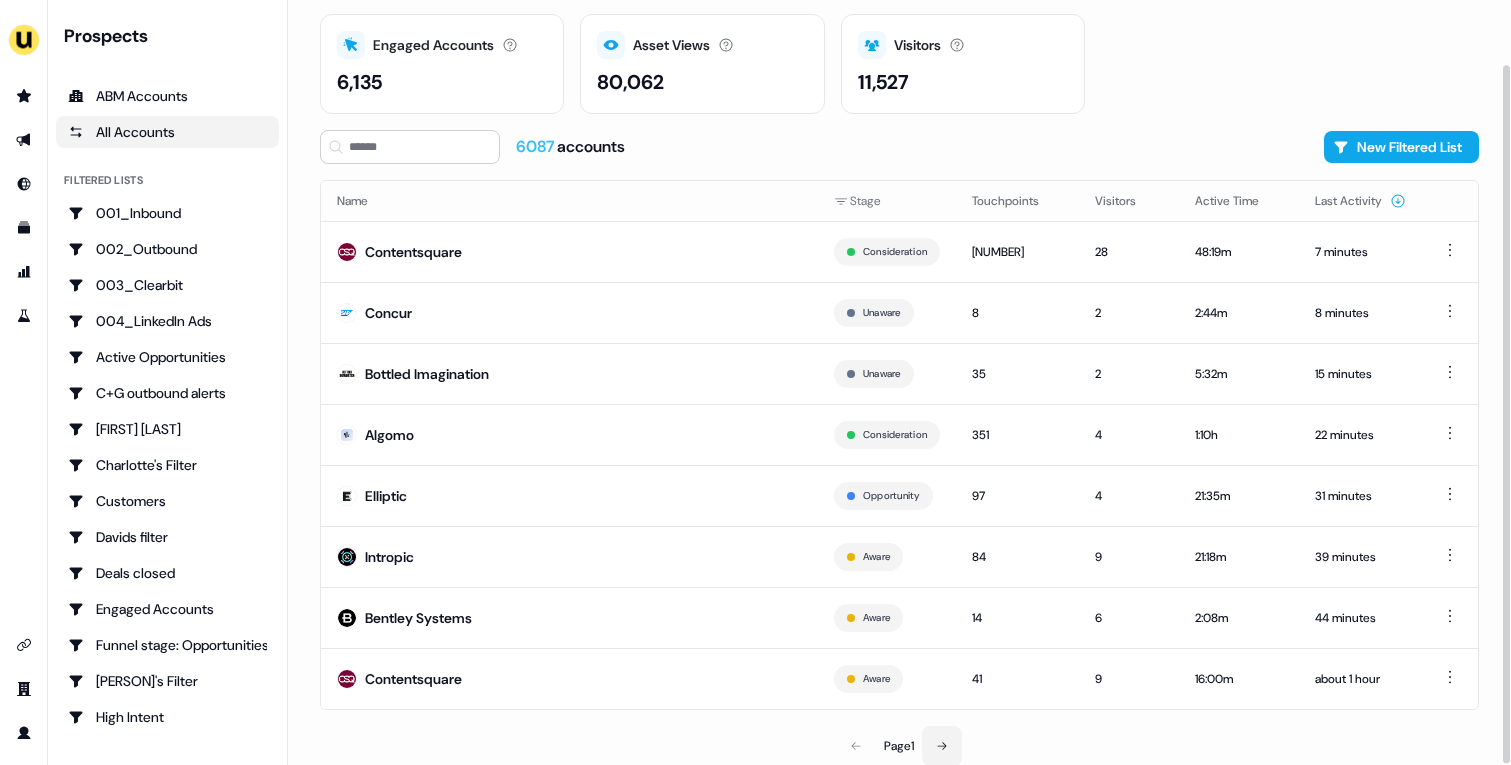 click at bounding box center [942, 746] 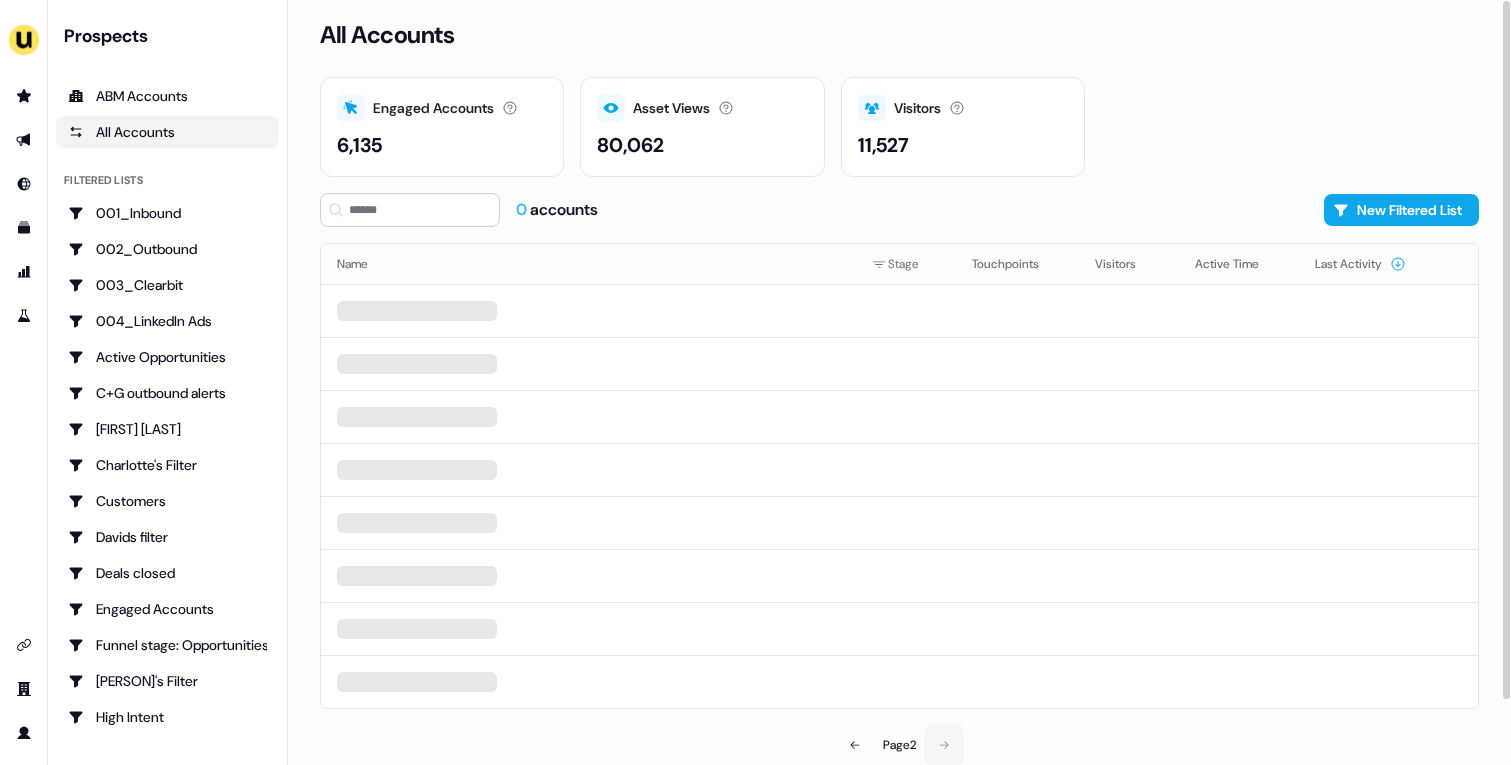 scroll, scrollTop: 0, scrollLeft: 0, axis: both 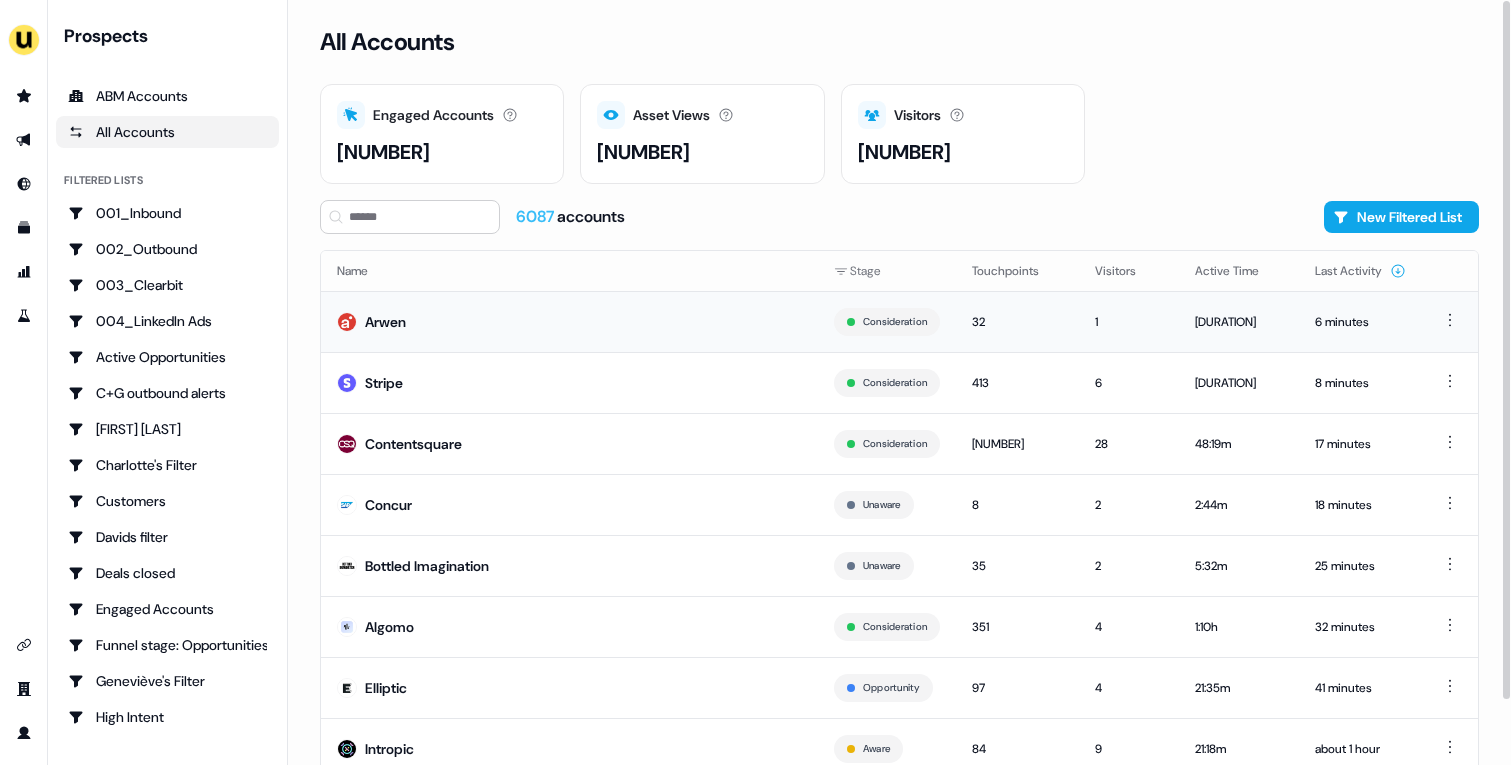 click on "Arwen" at bounding box center [569, 321] 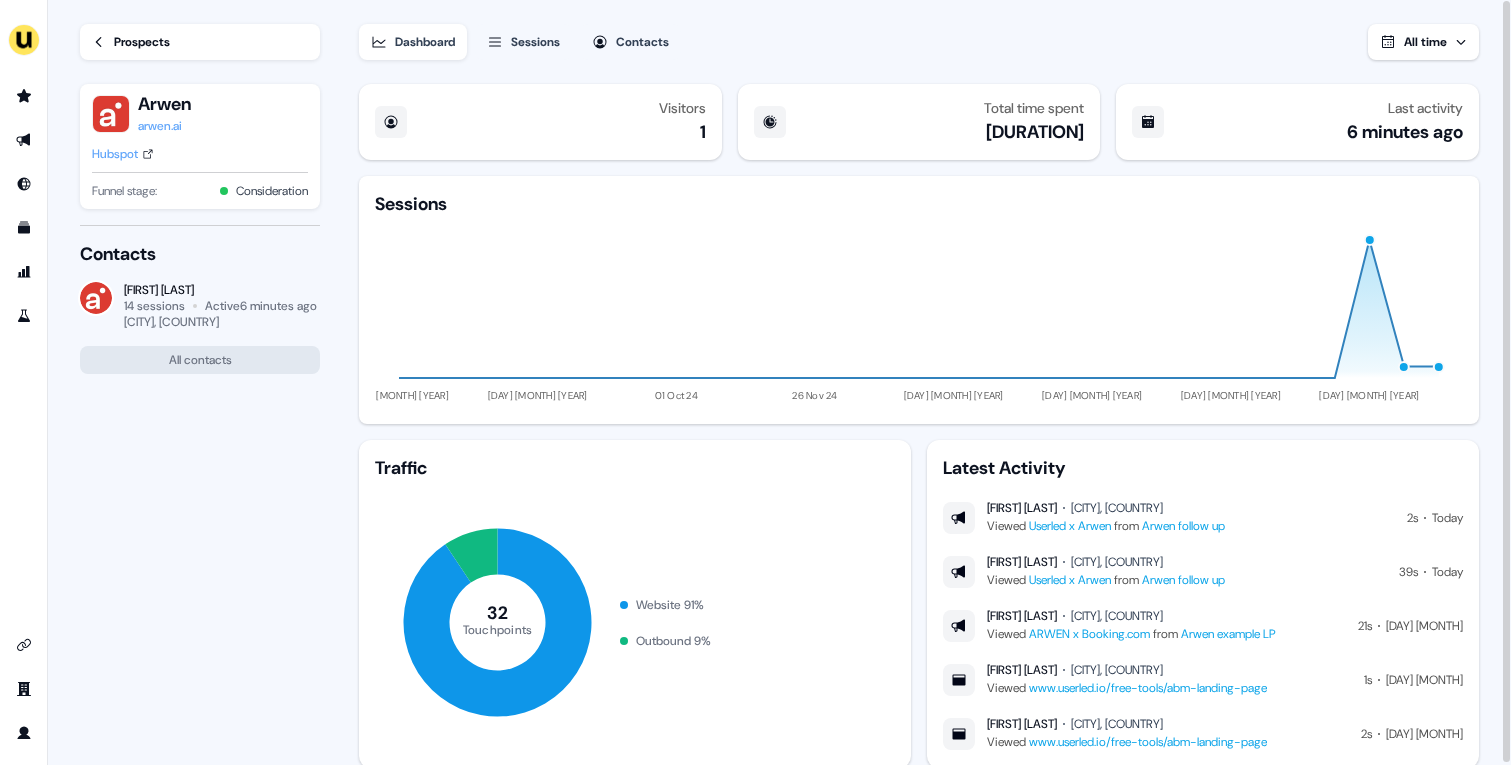 click on "Prospects" at bounding box center (200, 42) 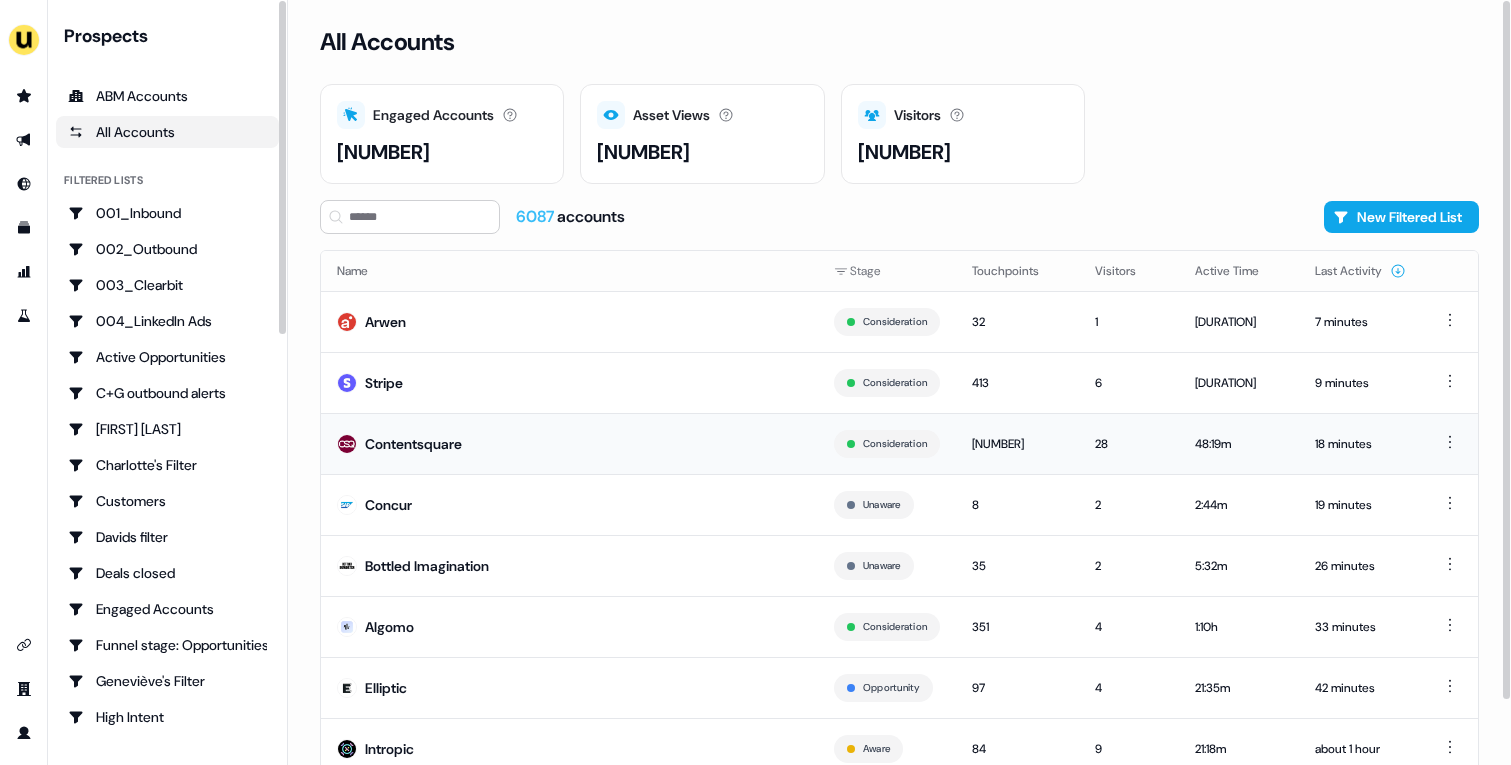 scroll, scrollTop: 8, scrollLeft: 0, axis: vertical 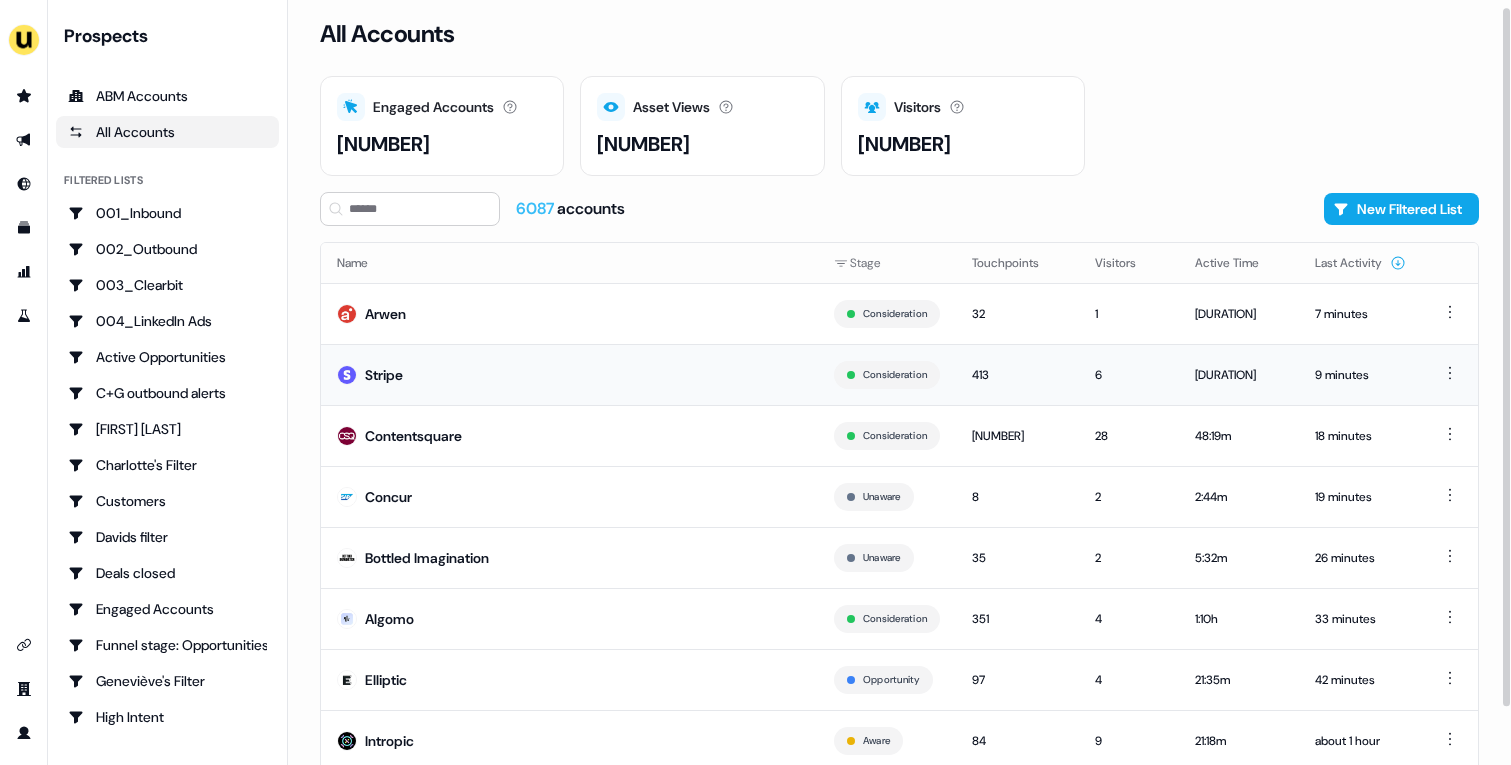 click on "Stripe" at bounding box center (569, 374) 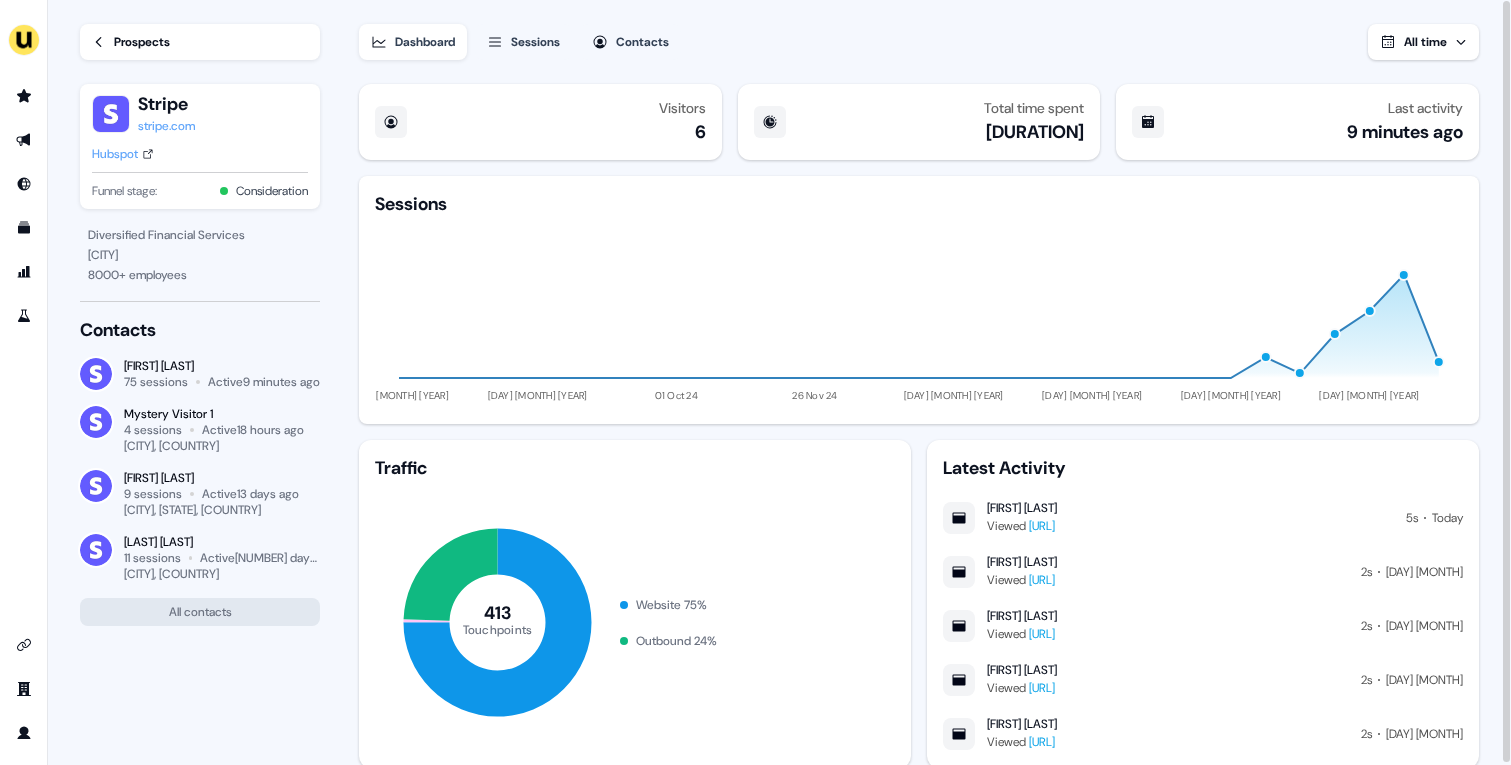 click on "Sessions" at bounding box center (523, 42) 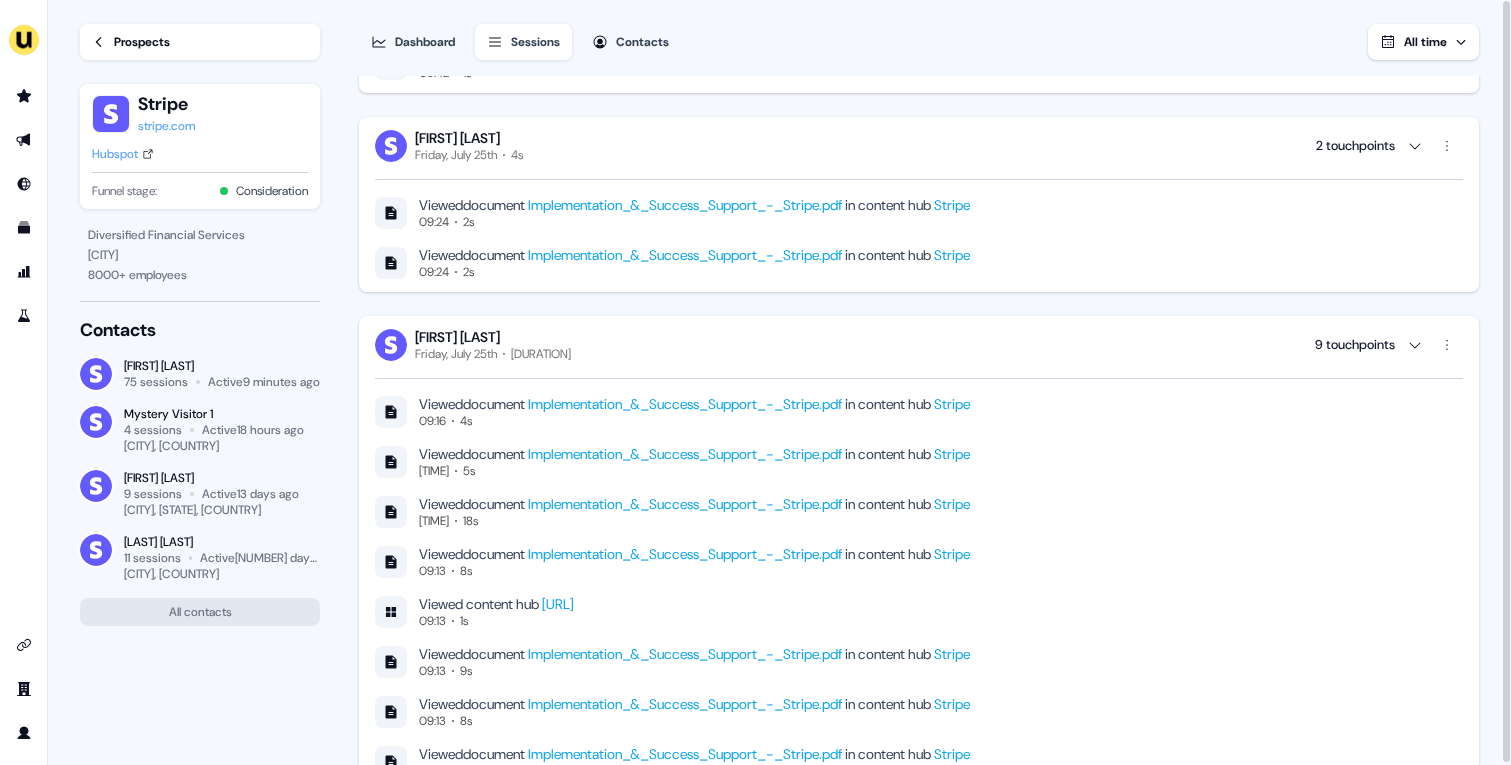 scroll, scrollTop: 3503, scrollLeft: 0, axis: vertical 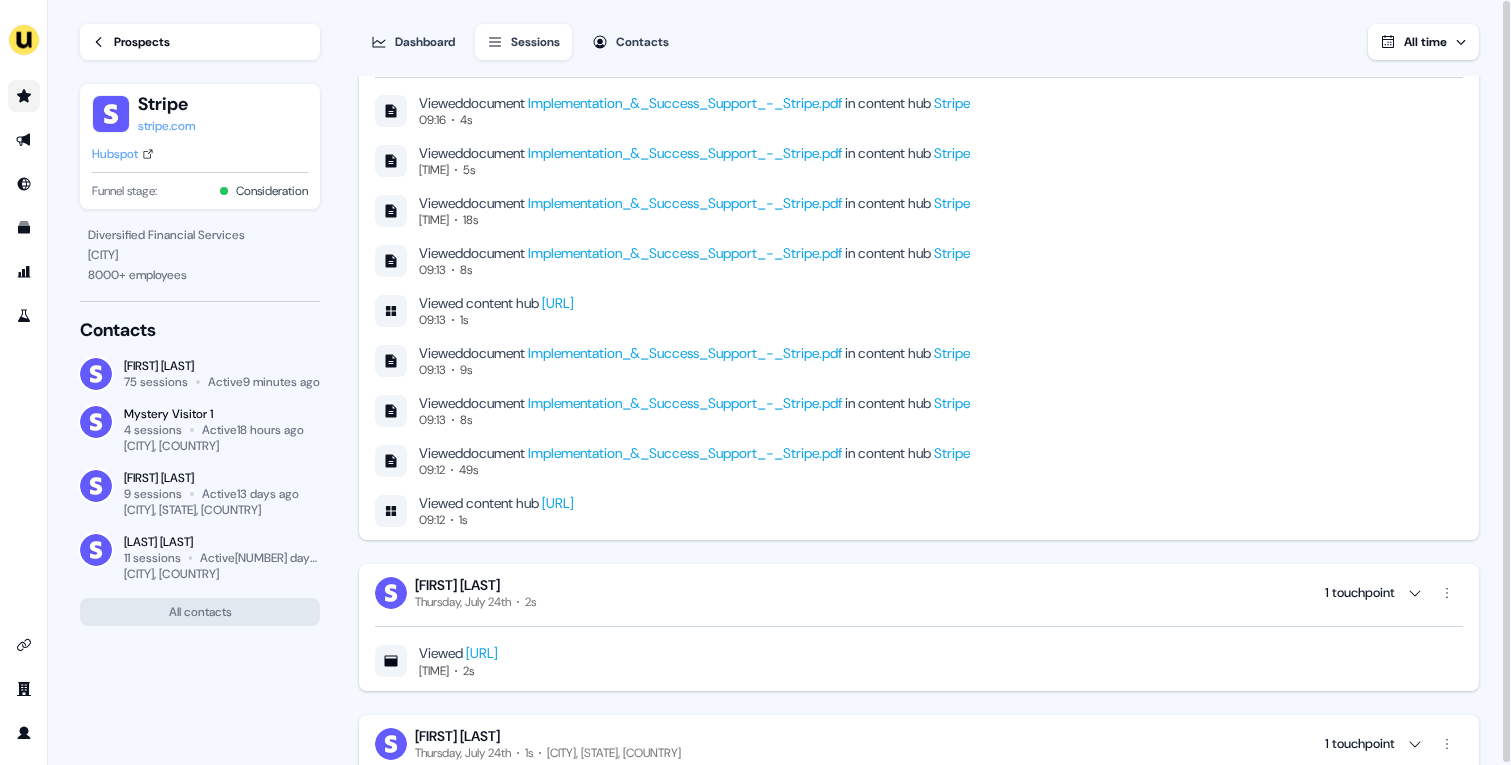 click 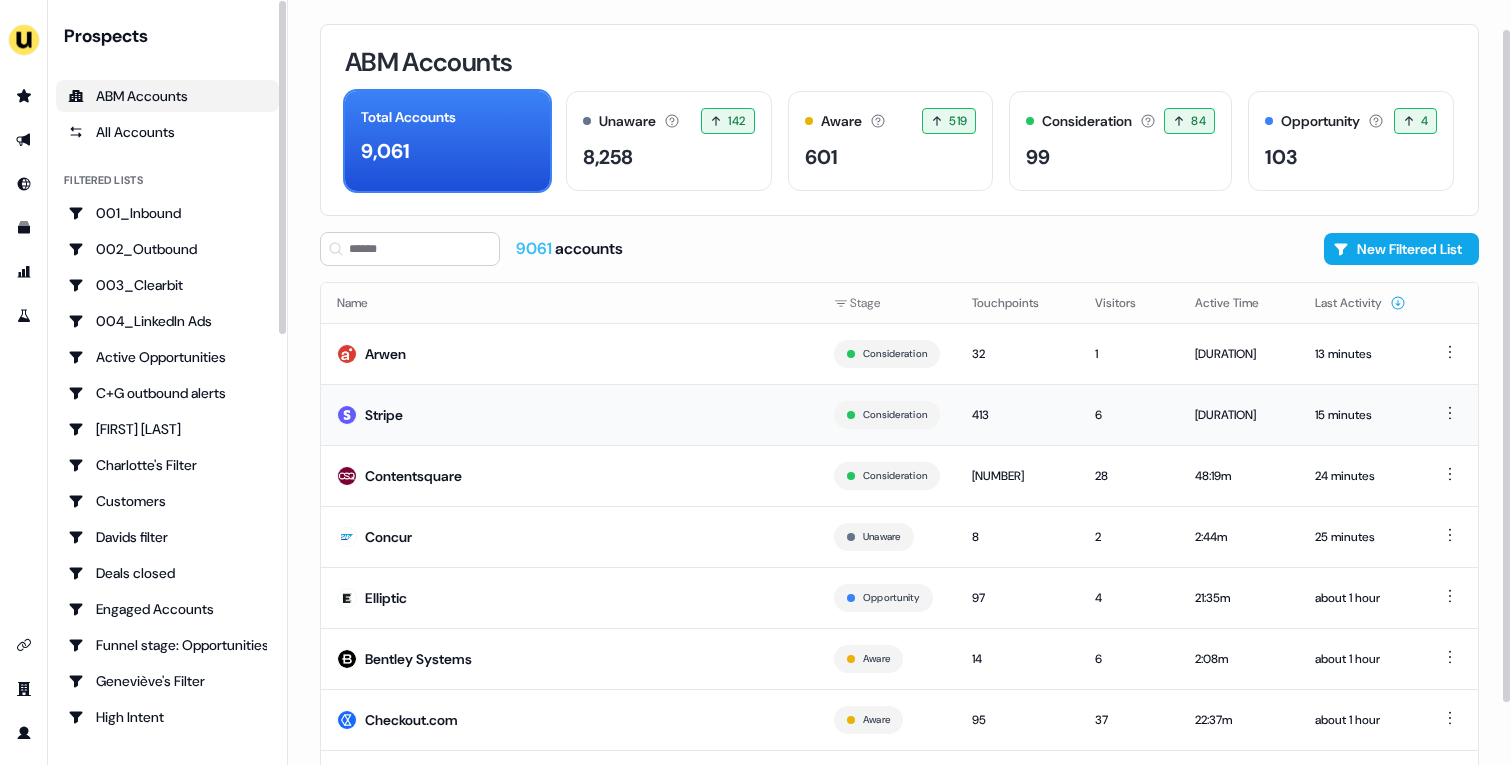 scroll, scrollTop: 102, scrollLeft: 0, axis: vertical 